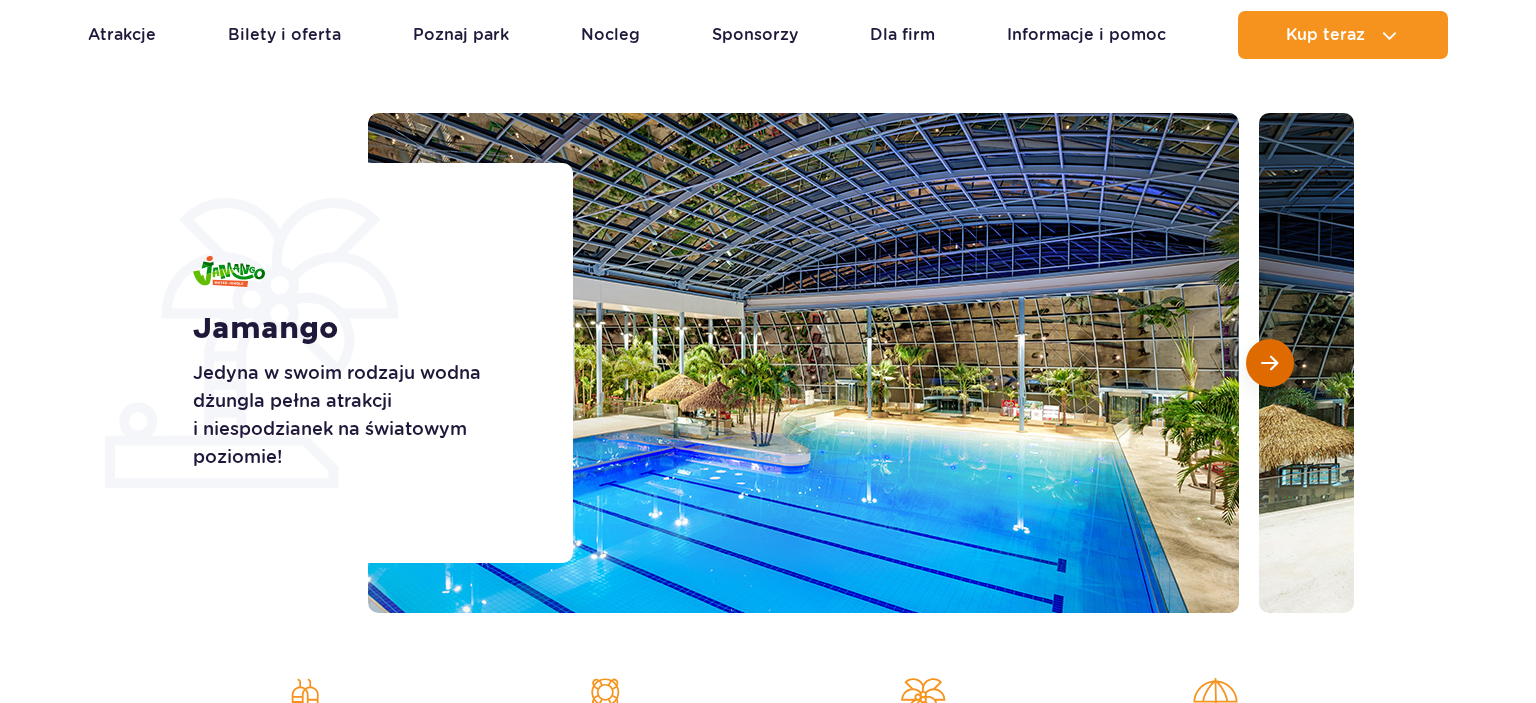 scroll, scrollTop: 211, scrollLeft: 0, axis: vertical 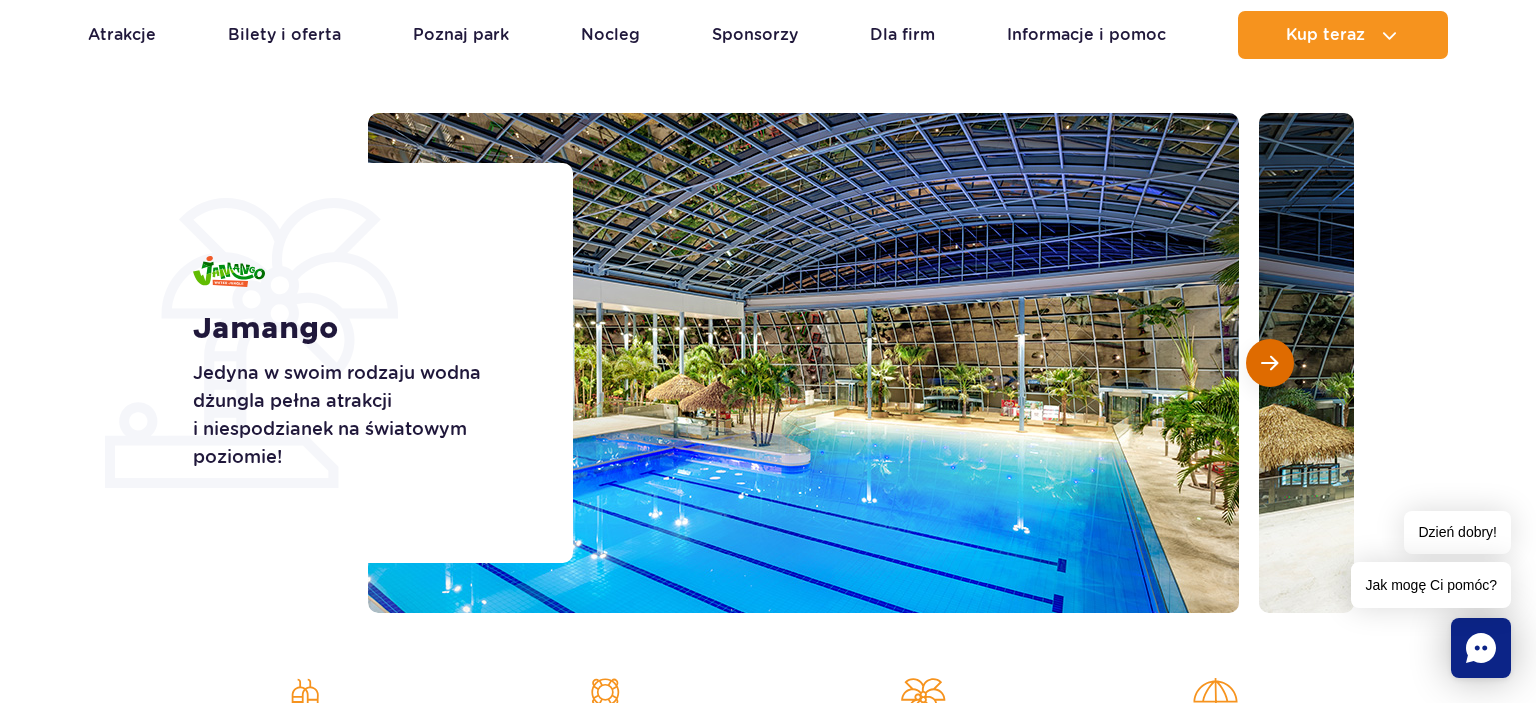 click at bounding box center [1269, 363] 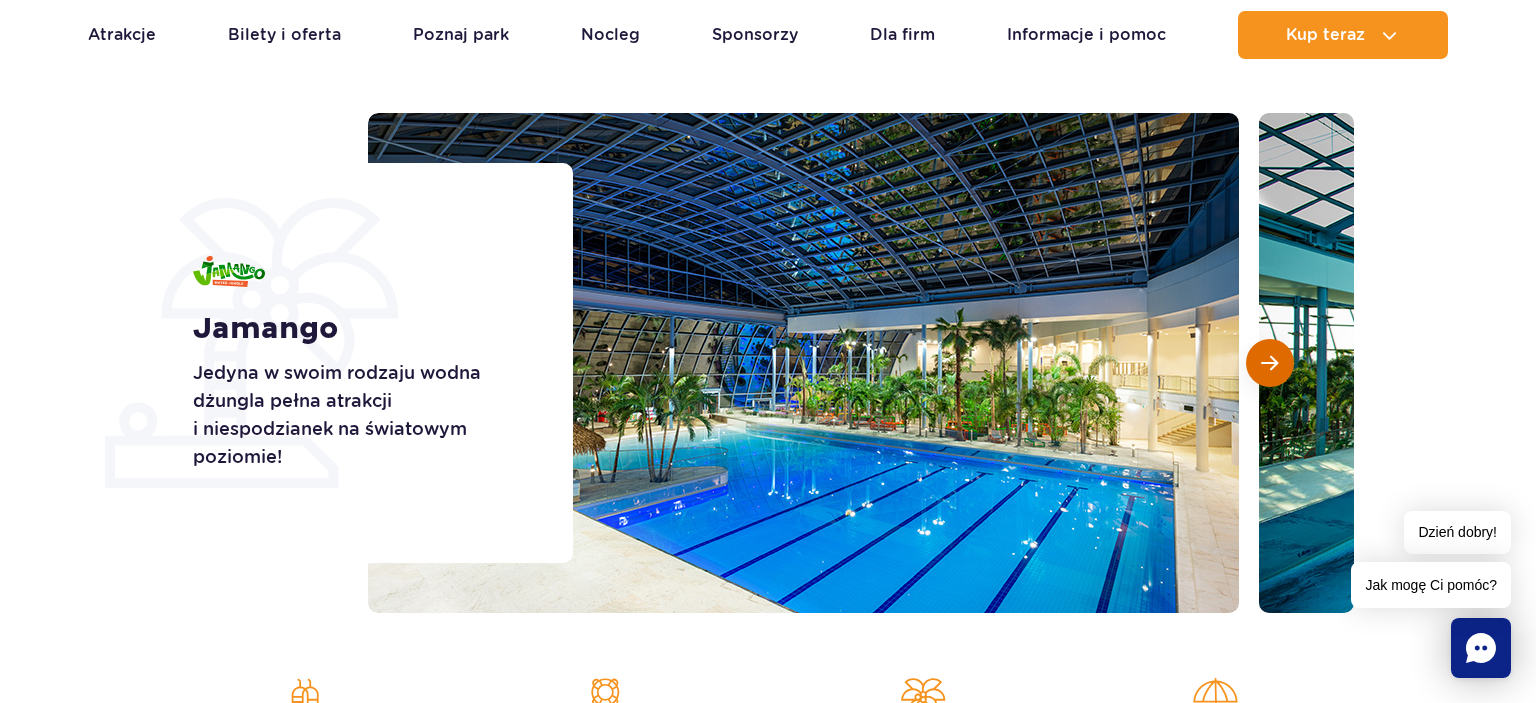 click at bounding box center (1269, 363) 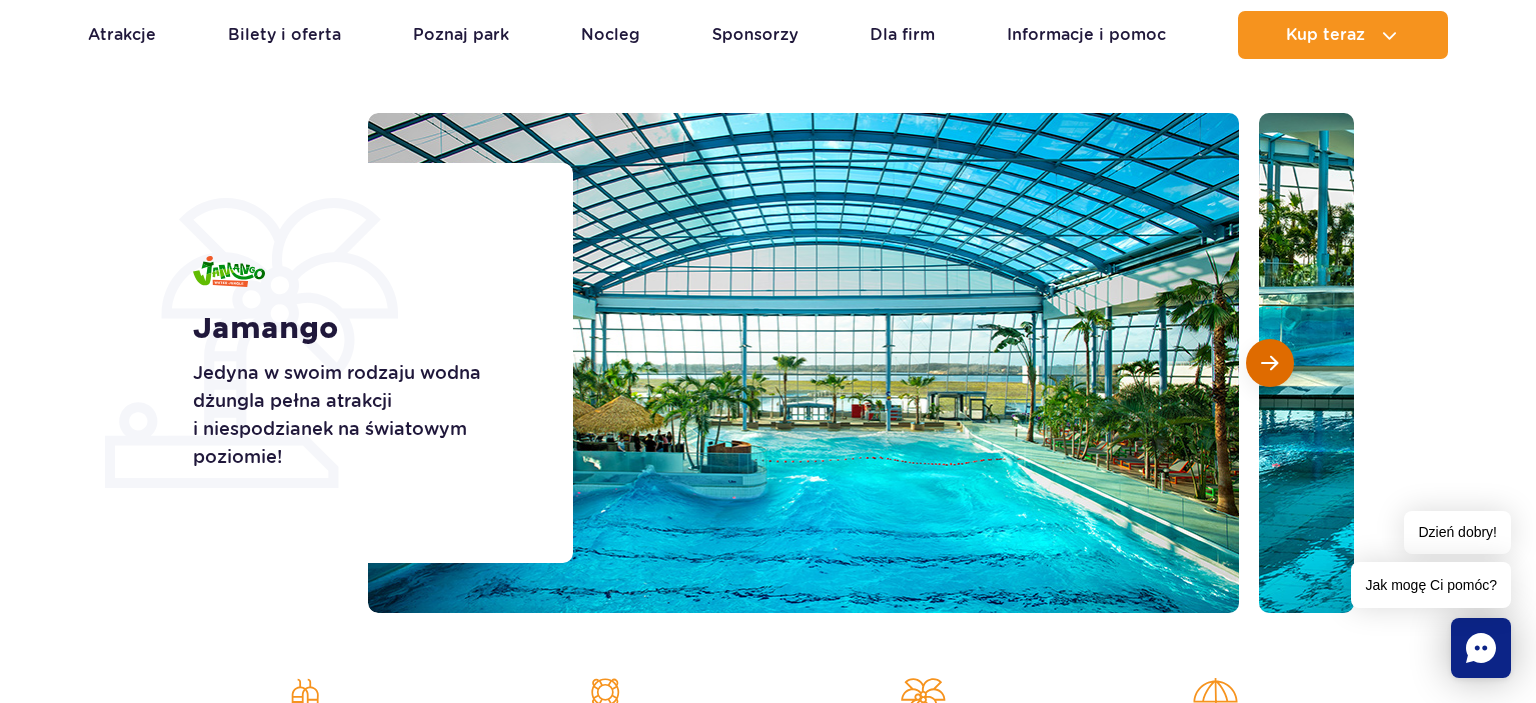 click at bounding box center (1269, 363) 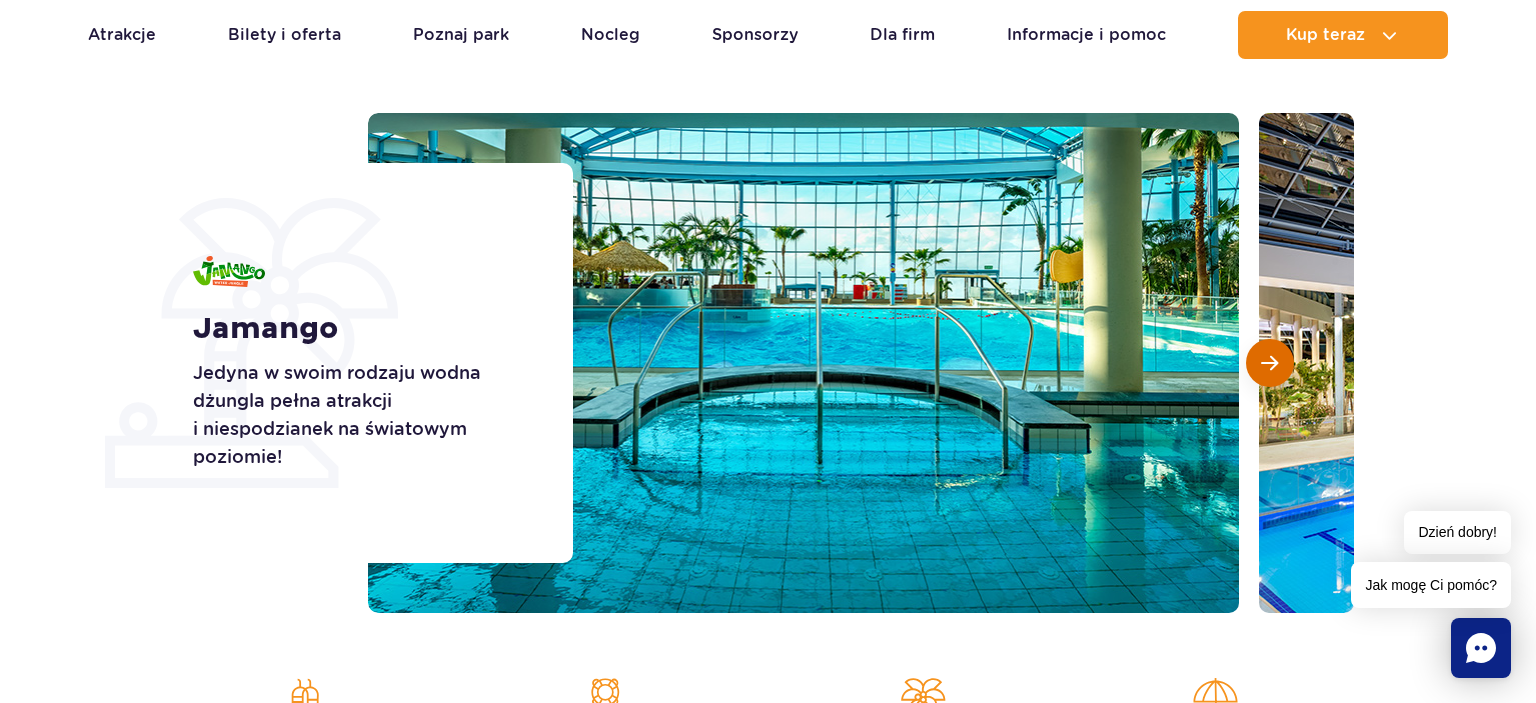 click at bounding box center [1269, 363] 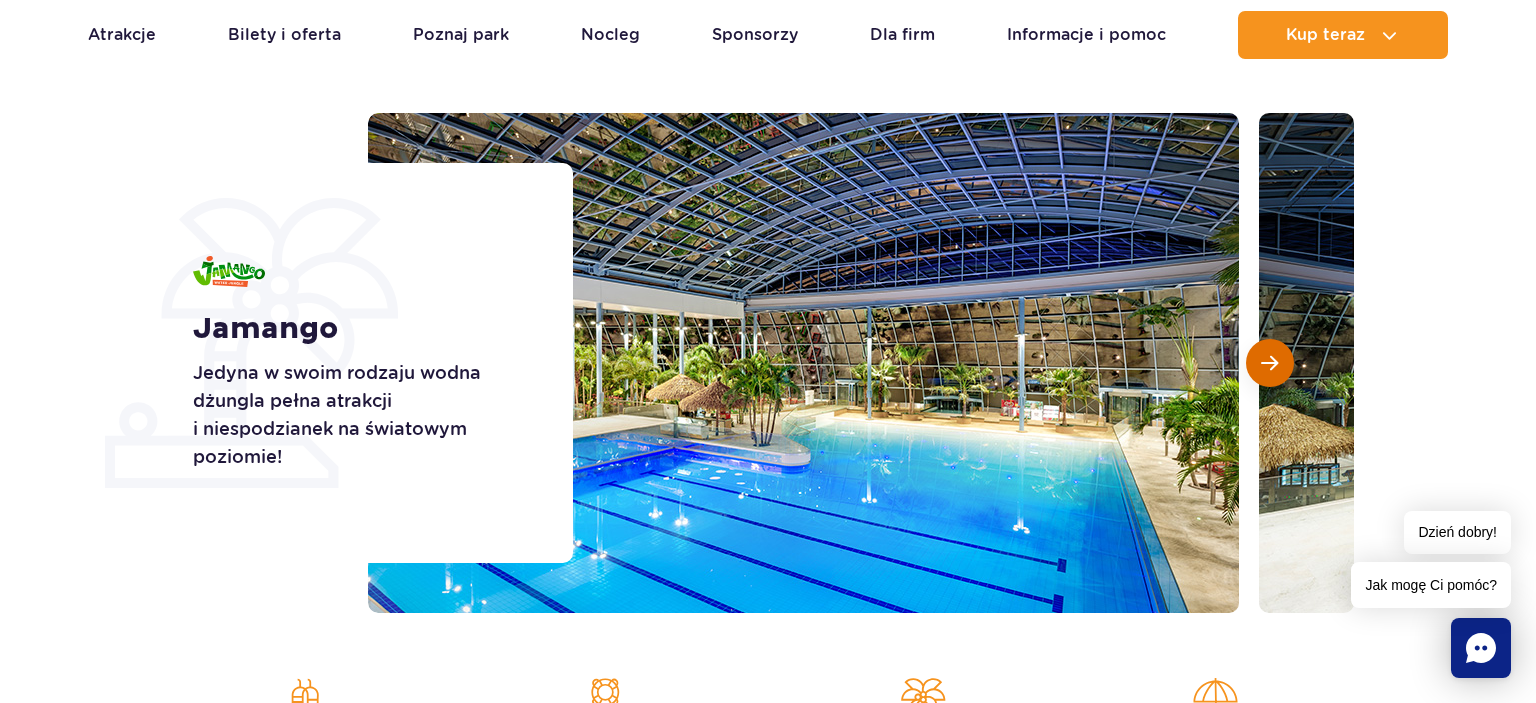click at bounding box center [1269, 363] 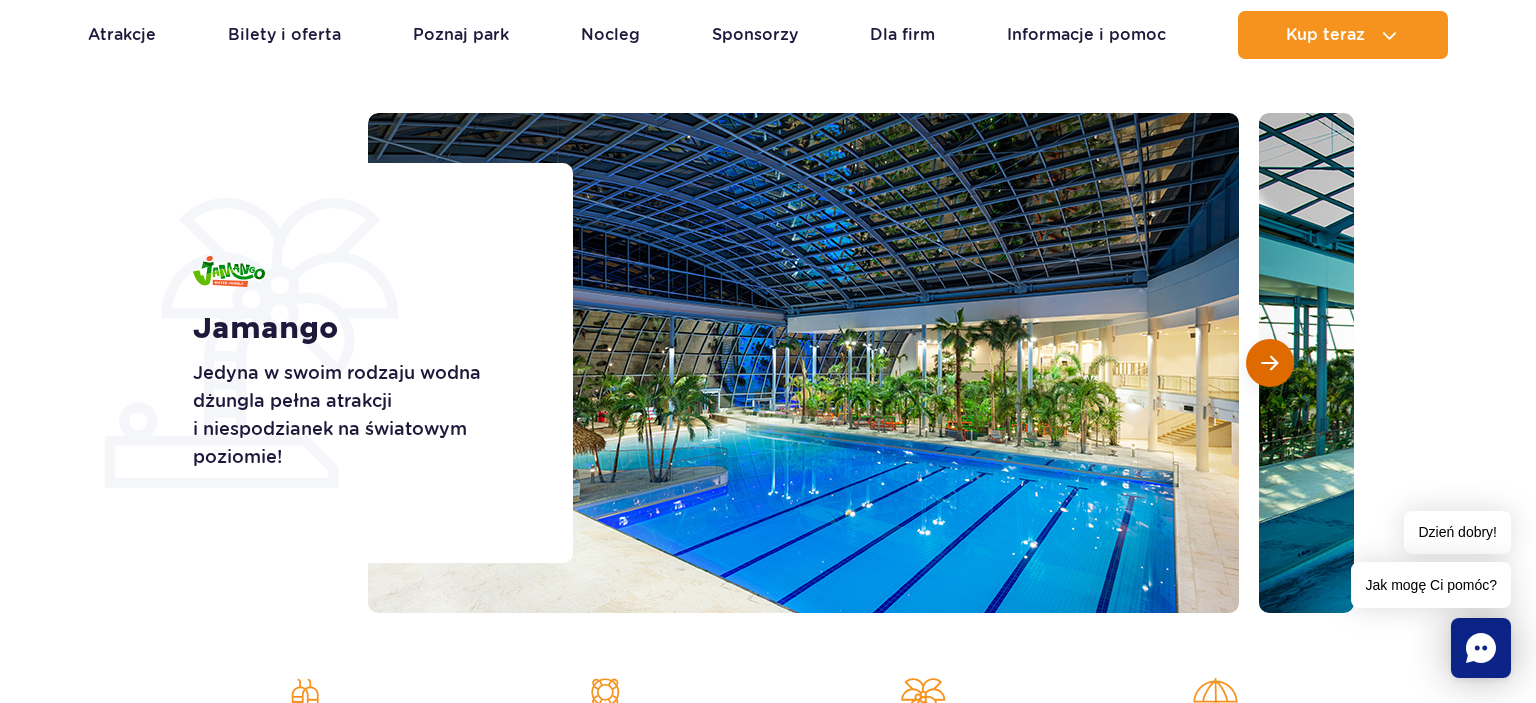 click at bounding box center (1269, 363) 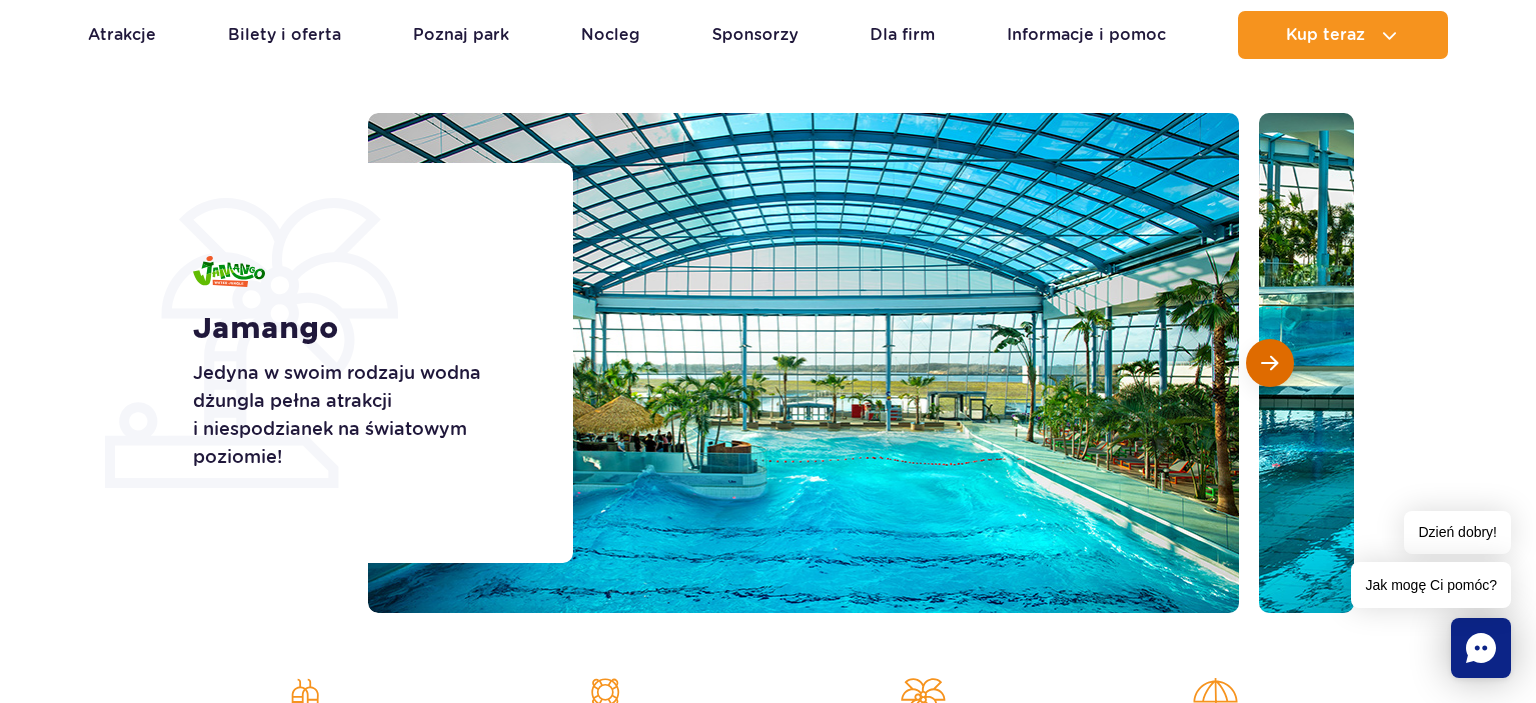 click at bounding box center [1269, 363] 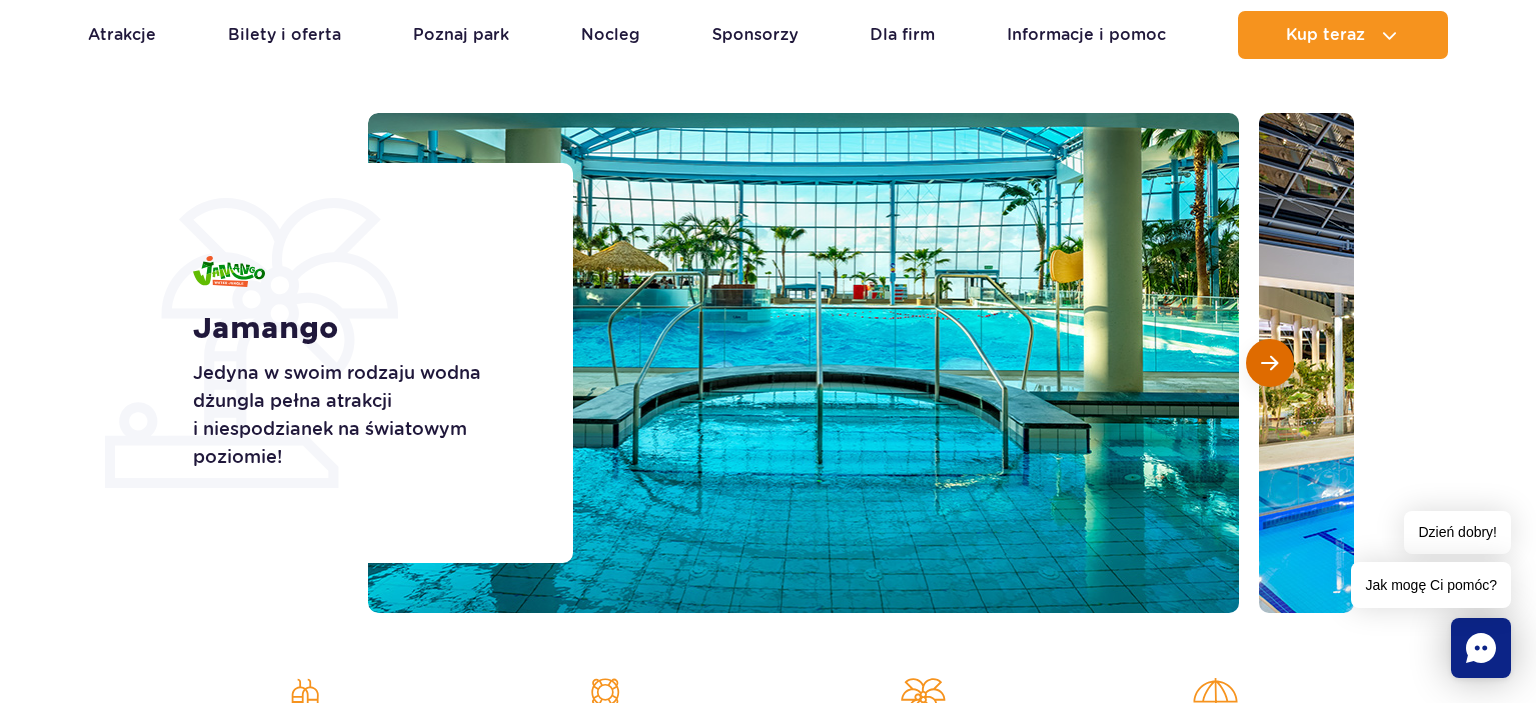 click at bounding box center (1269, 363) 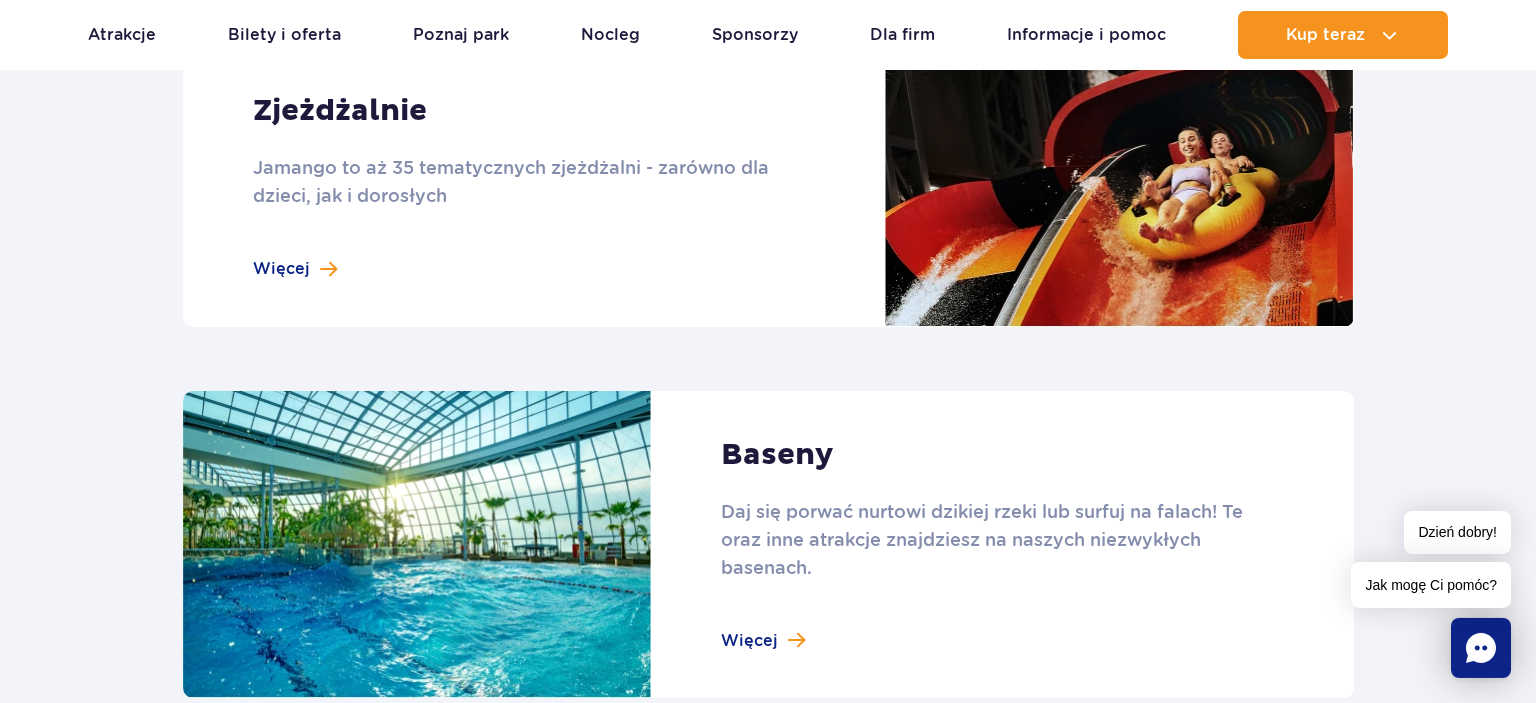 scroll, scrollTop: 1689, scrollLeft: 0, axis: vertical 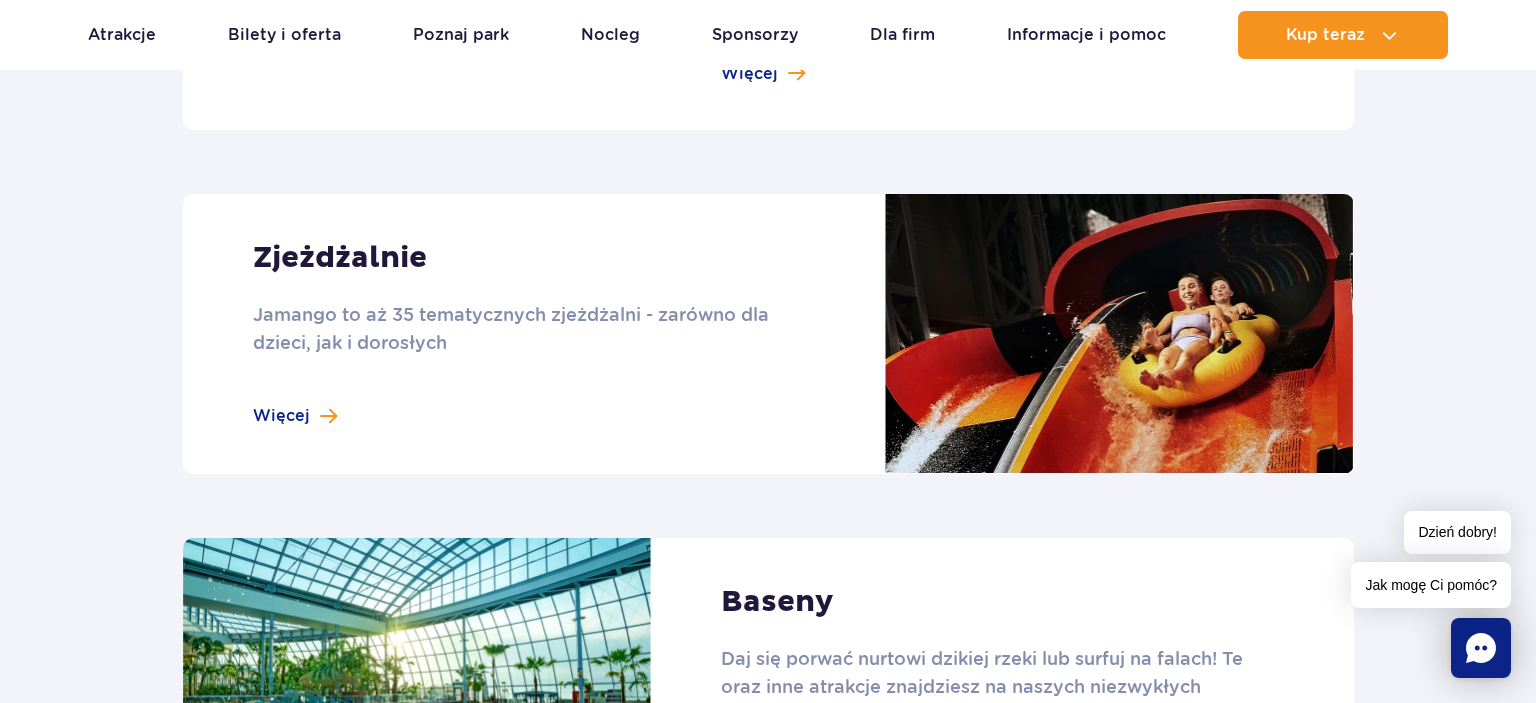 click at bounding box center (768, 334) 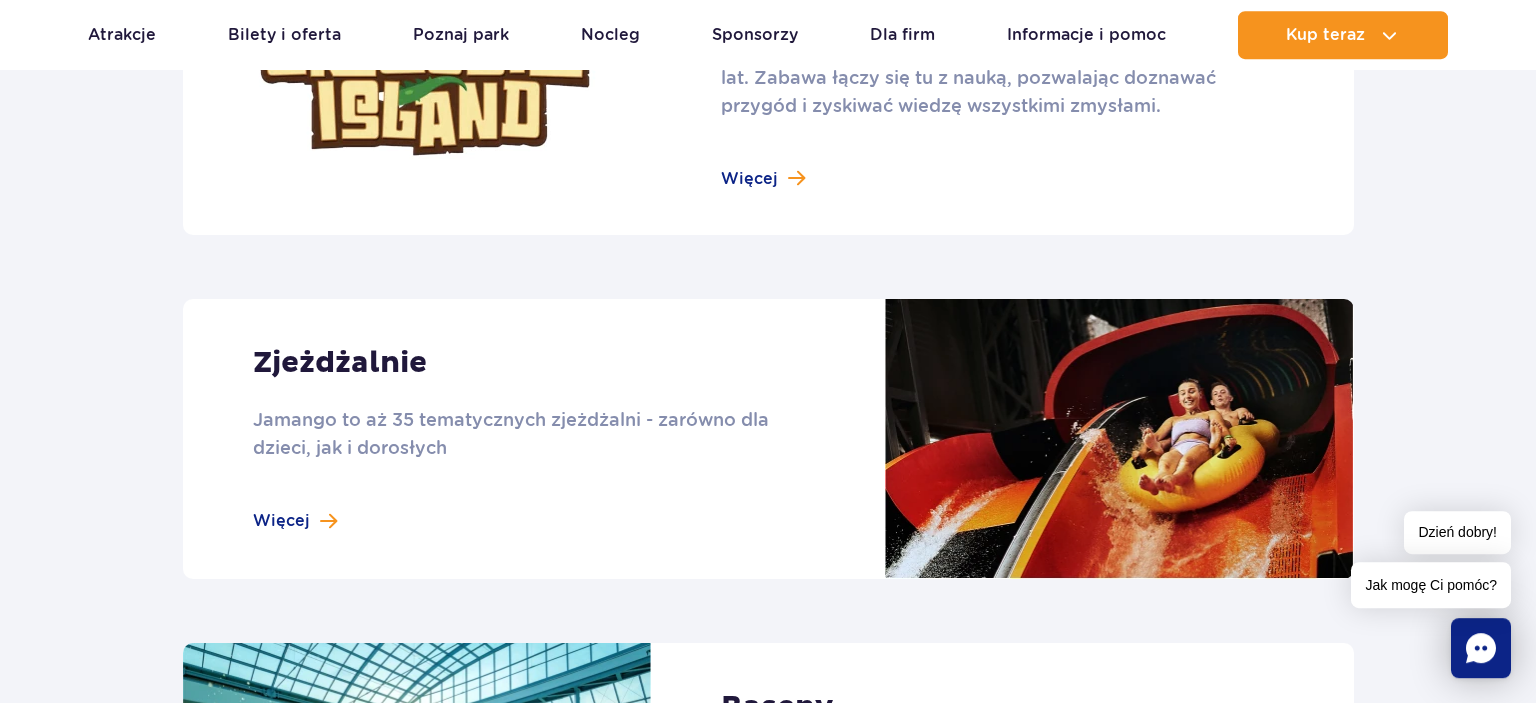 scroll, scrollTop: 1900, scrollLeft: 0, axis: vertical 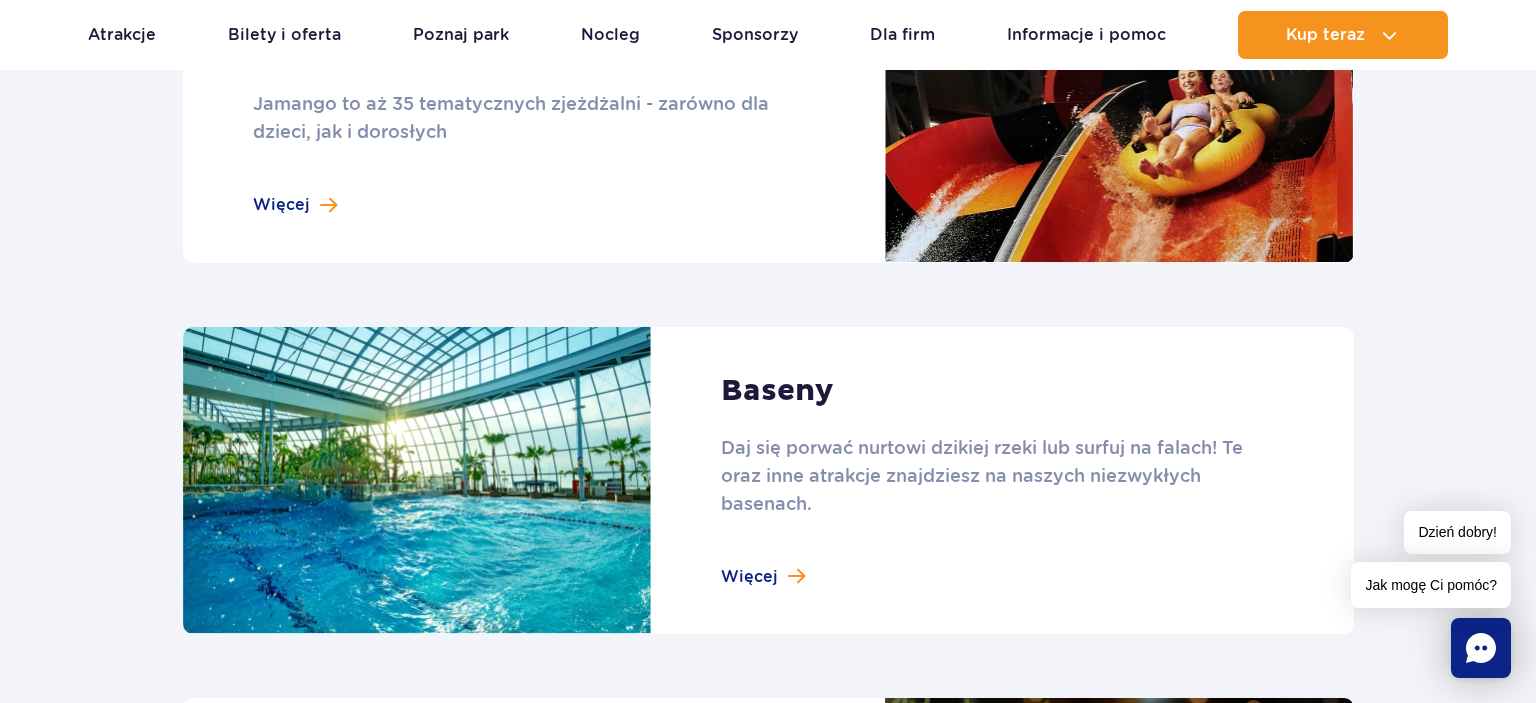 click at bounding box center (768, 123) 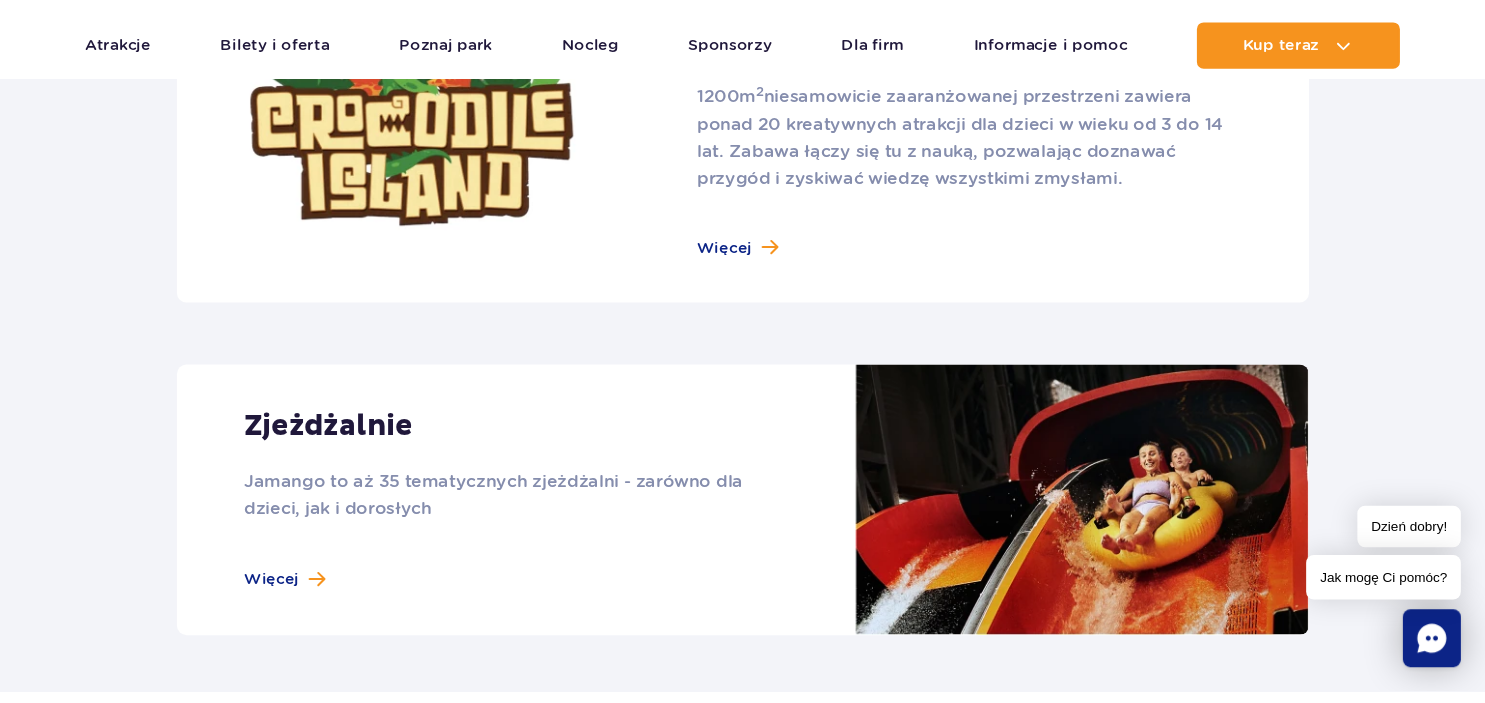 scroll, scrollTop: 1478, scrollLeft: 0, axis: vertical 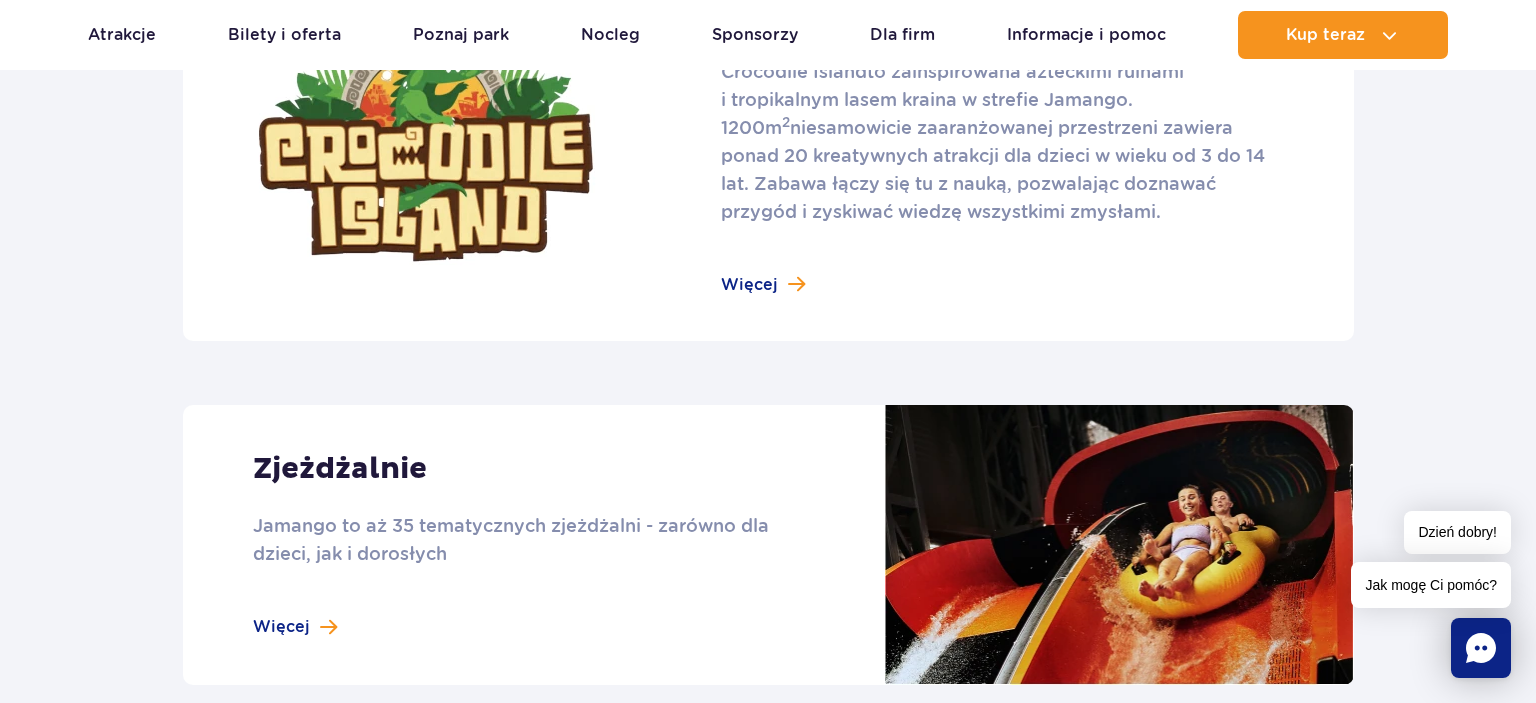 click at bounding box center (768, 545) 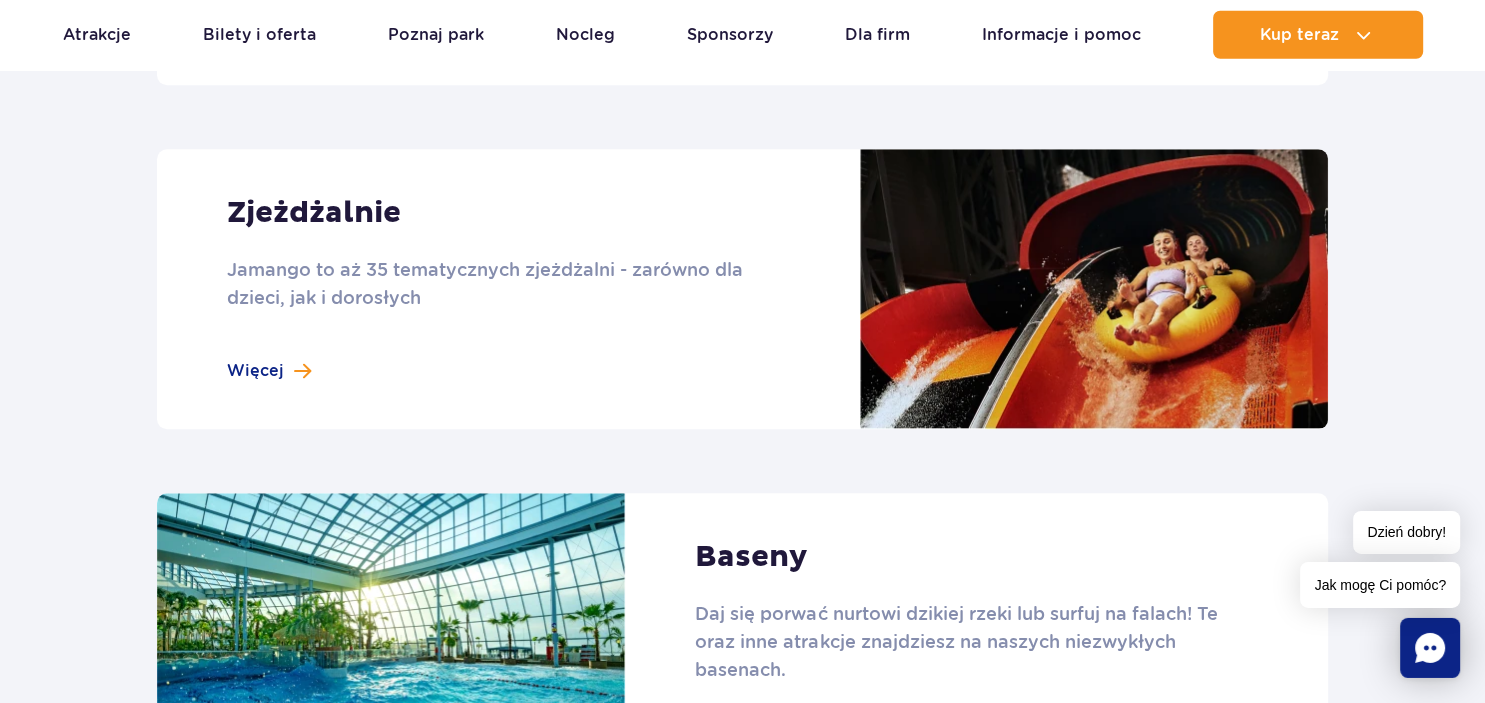 scroll, scrollTop: 1785, scrollLeft: 0, axis: vertical 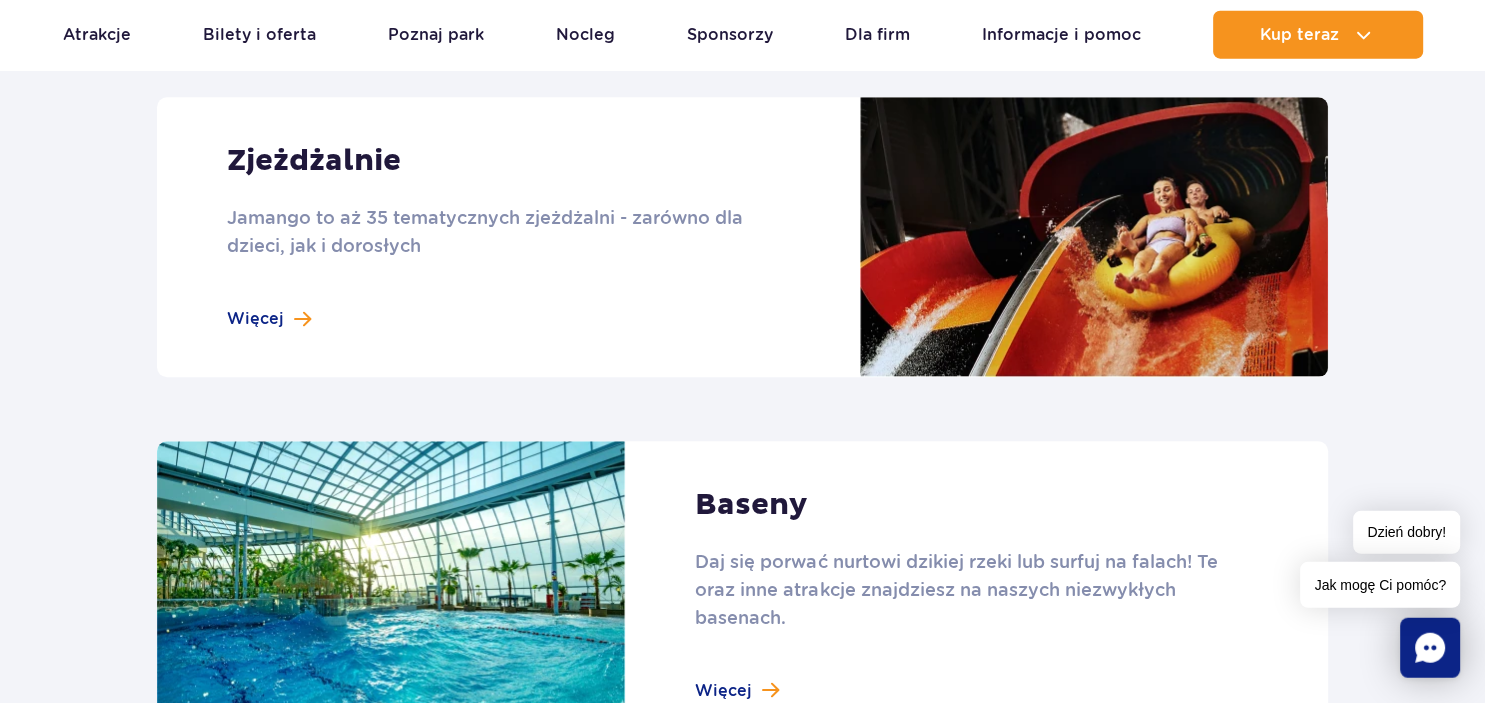 click at bounding box center [742, 238] 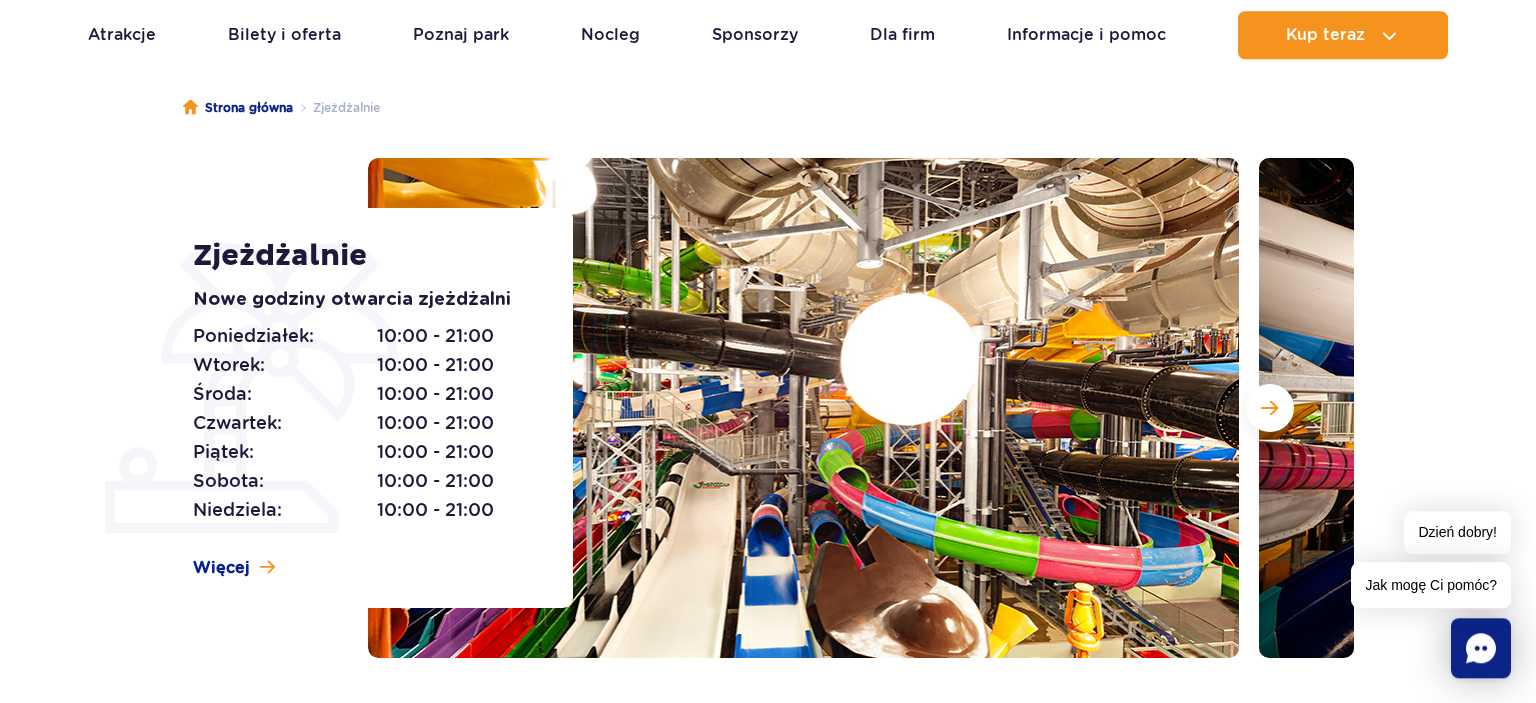 scroll, scrollTop: 211, scrollLeft: 0, axis: vertical 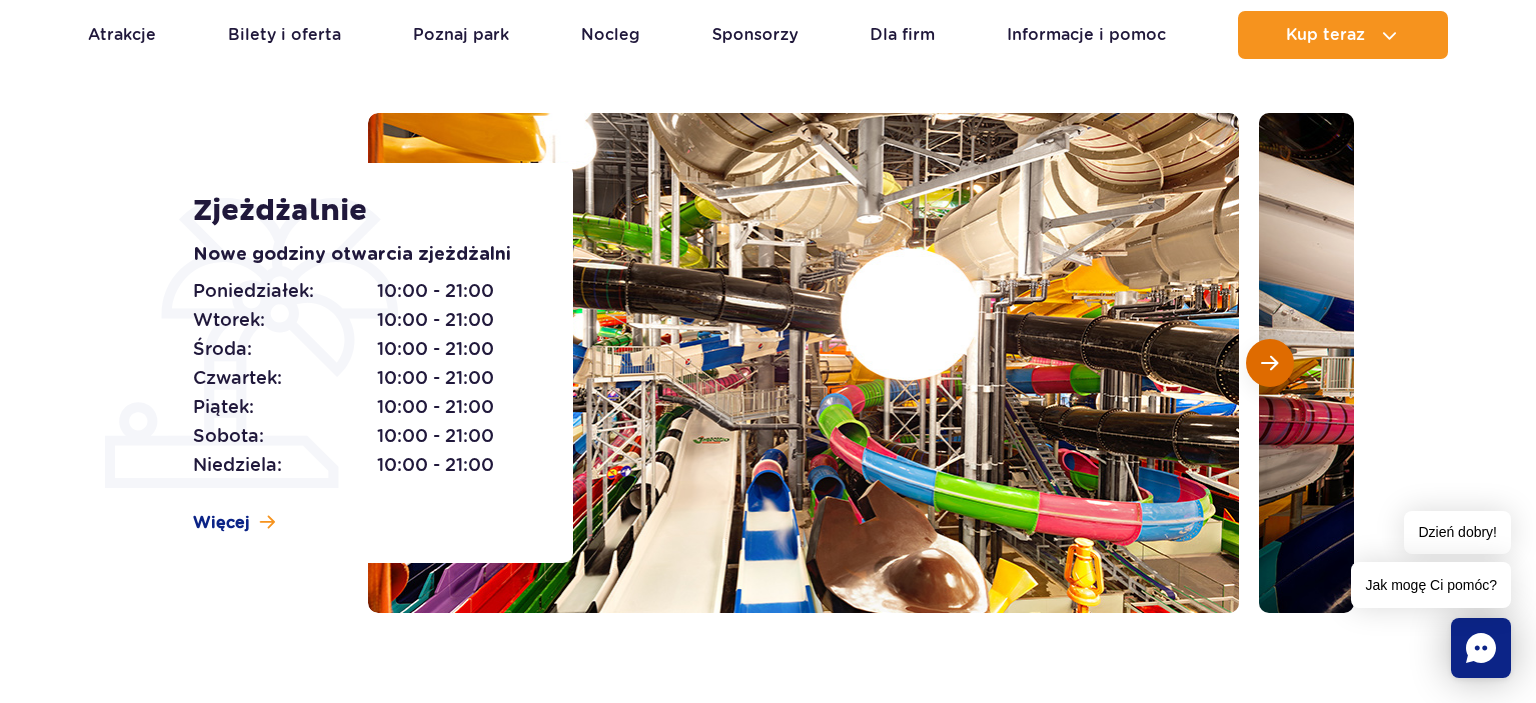 click at bounding box center (1270, 363) 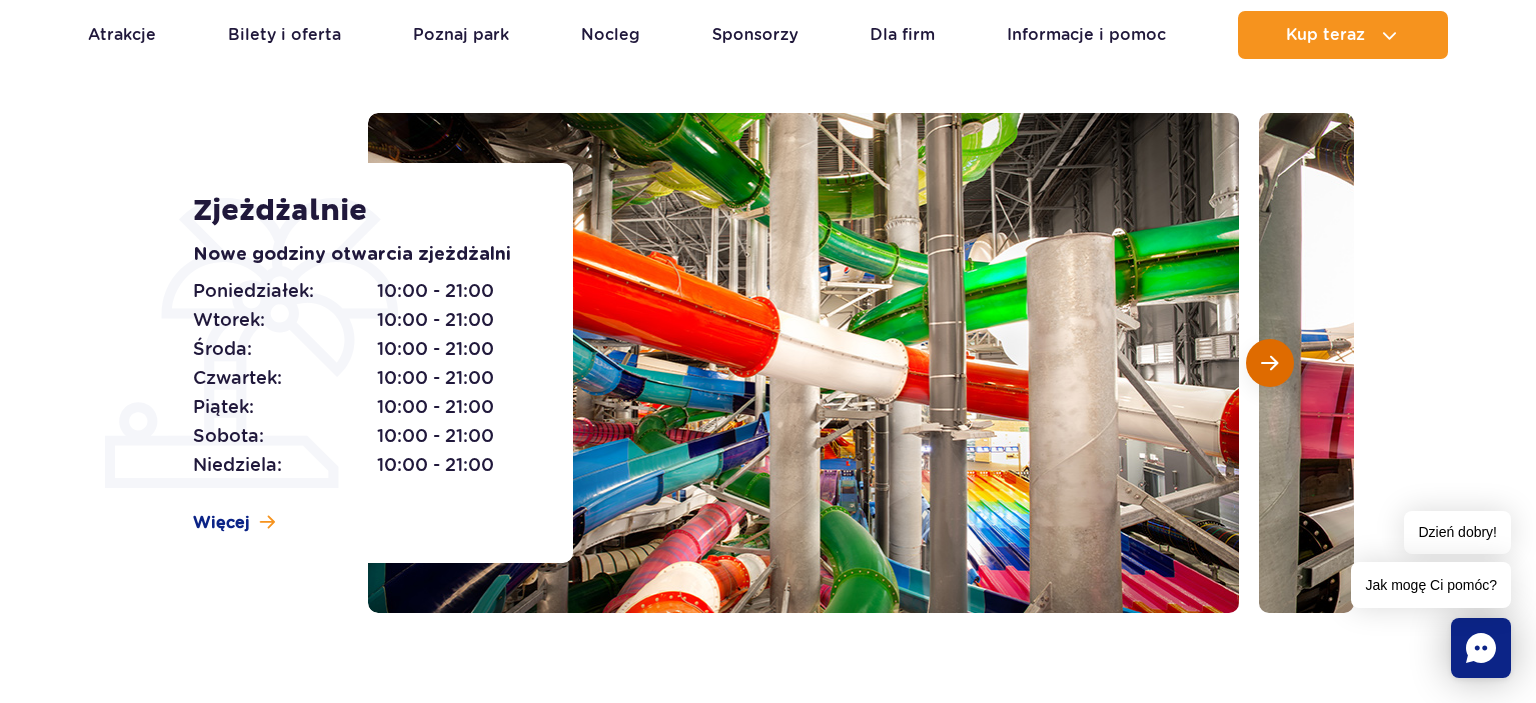 click at bounding box center (1270, 363) 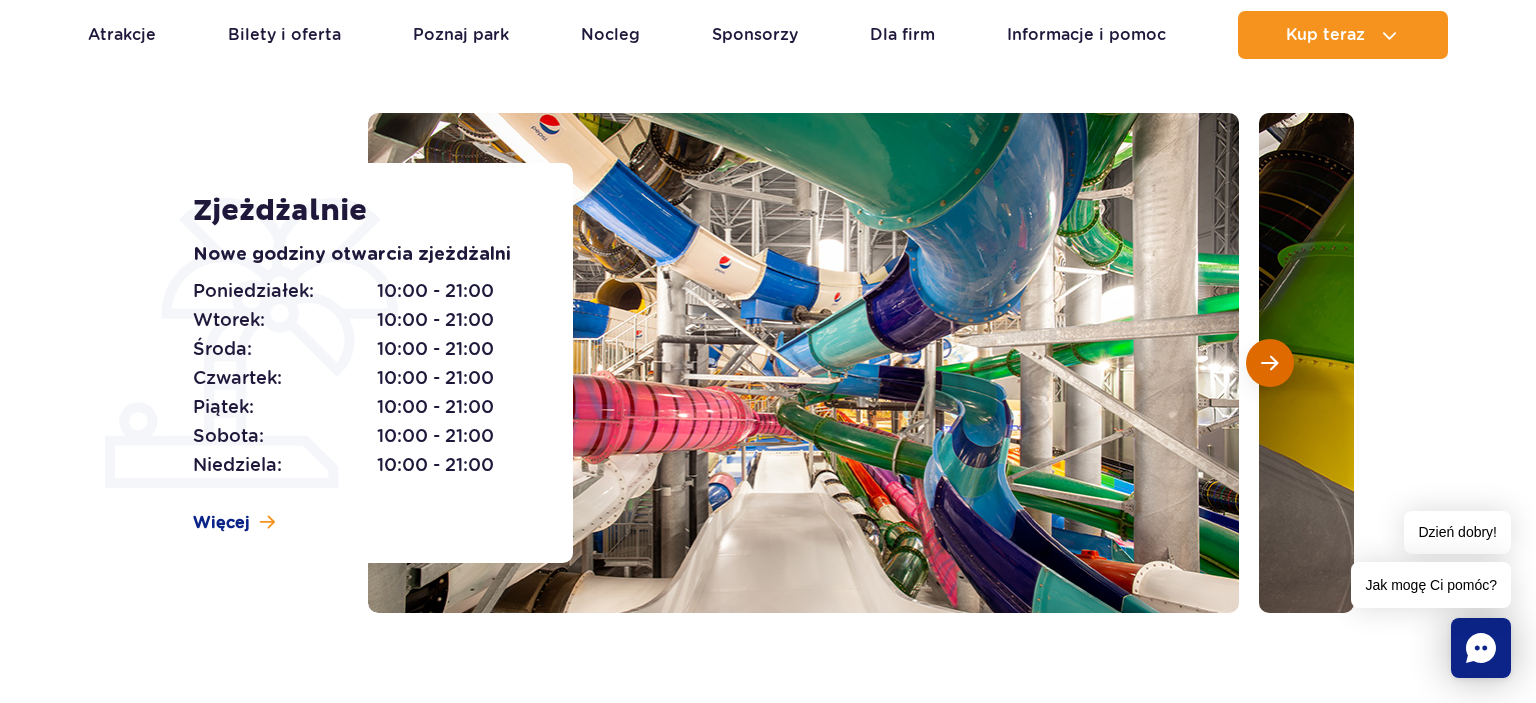 click at bounding box center [1270, 363] 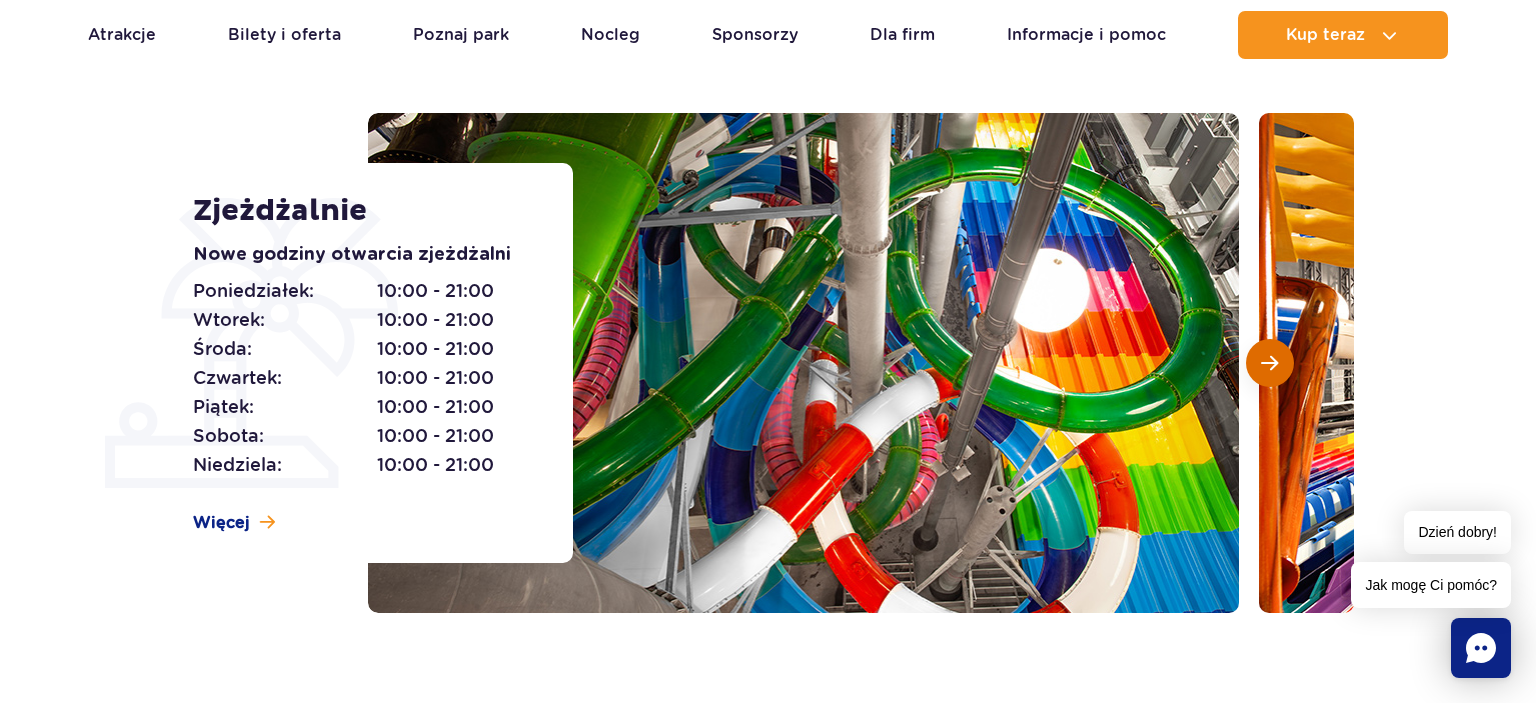click at bounding box center [1270, 363] 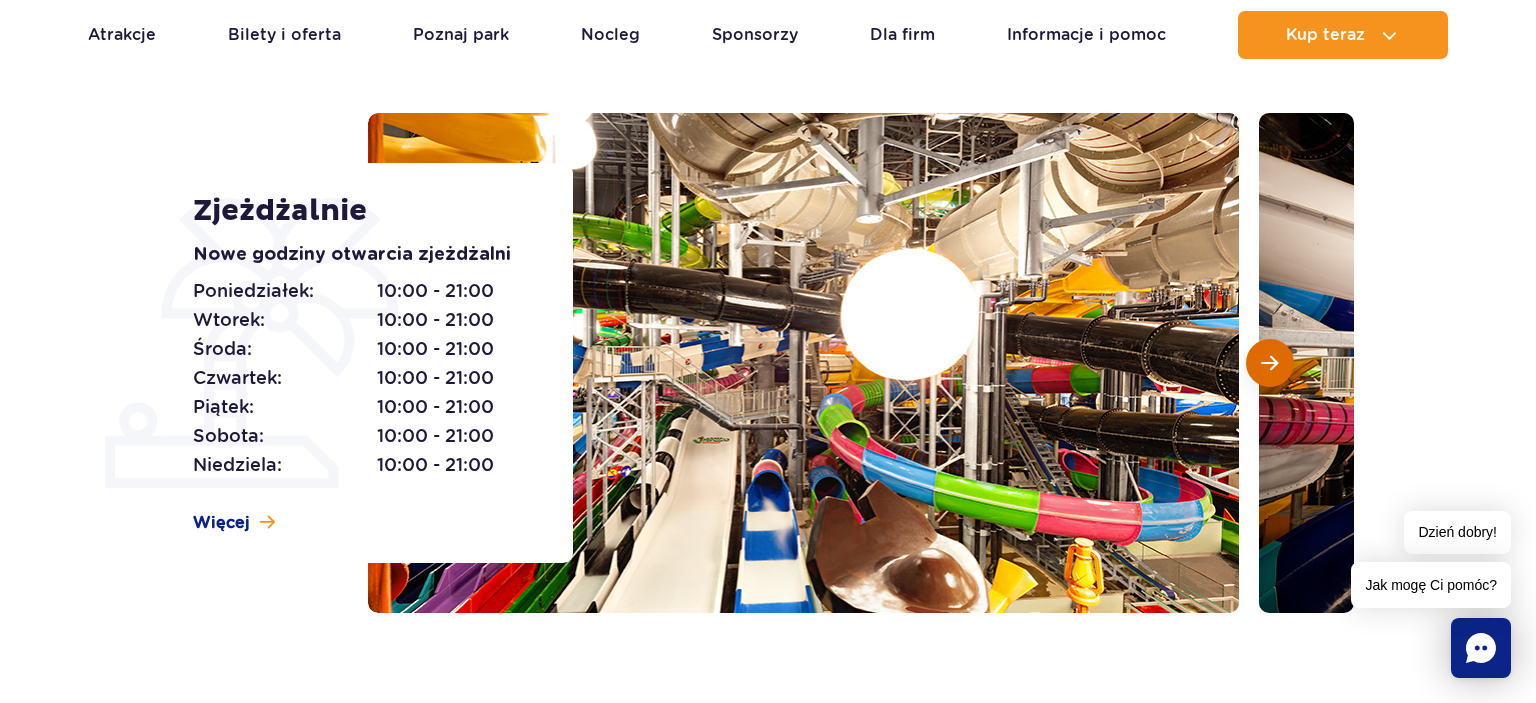 click at bounding box center (1270, 363) 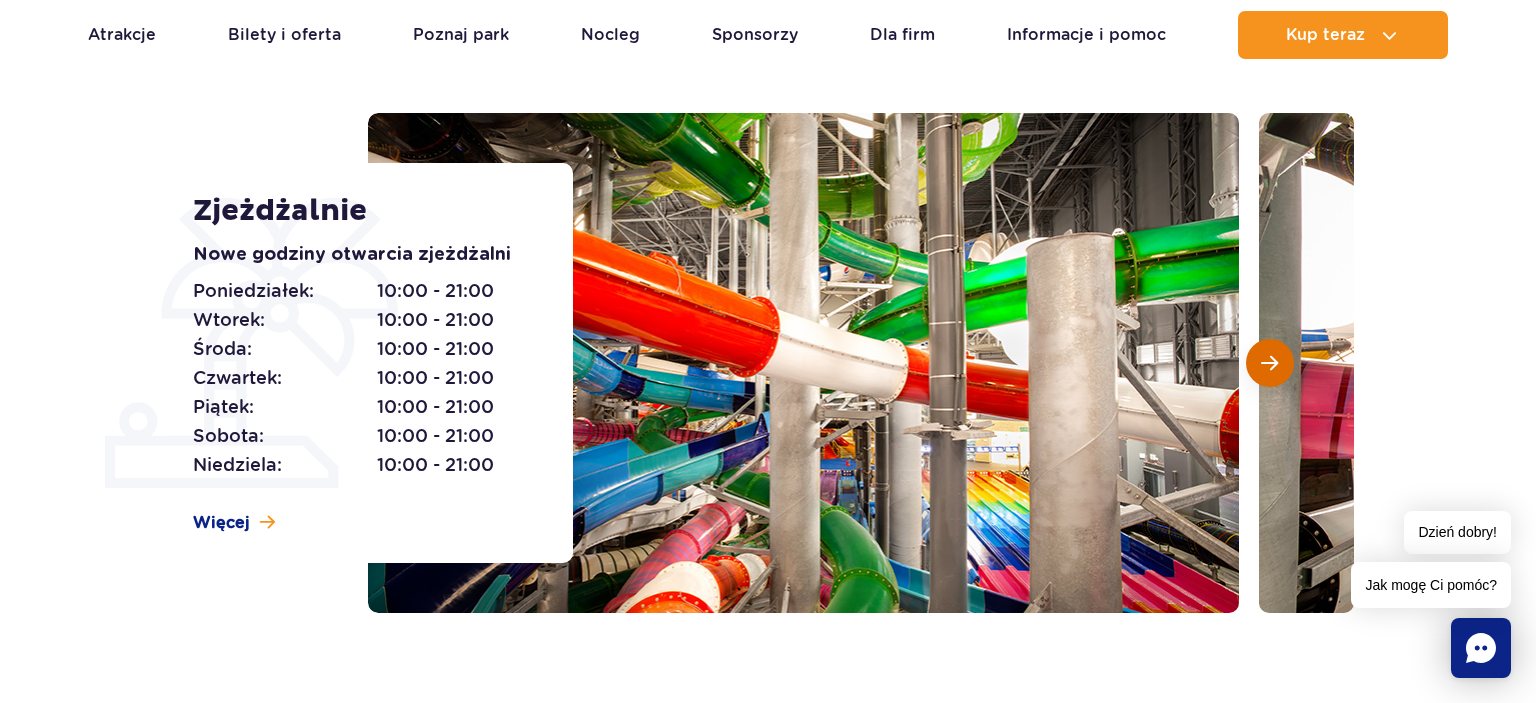 click at bounding box center [1270, 363] 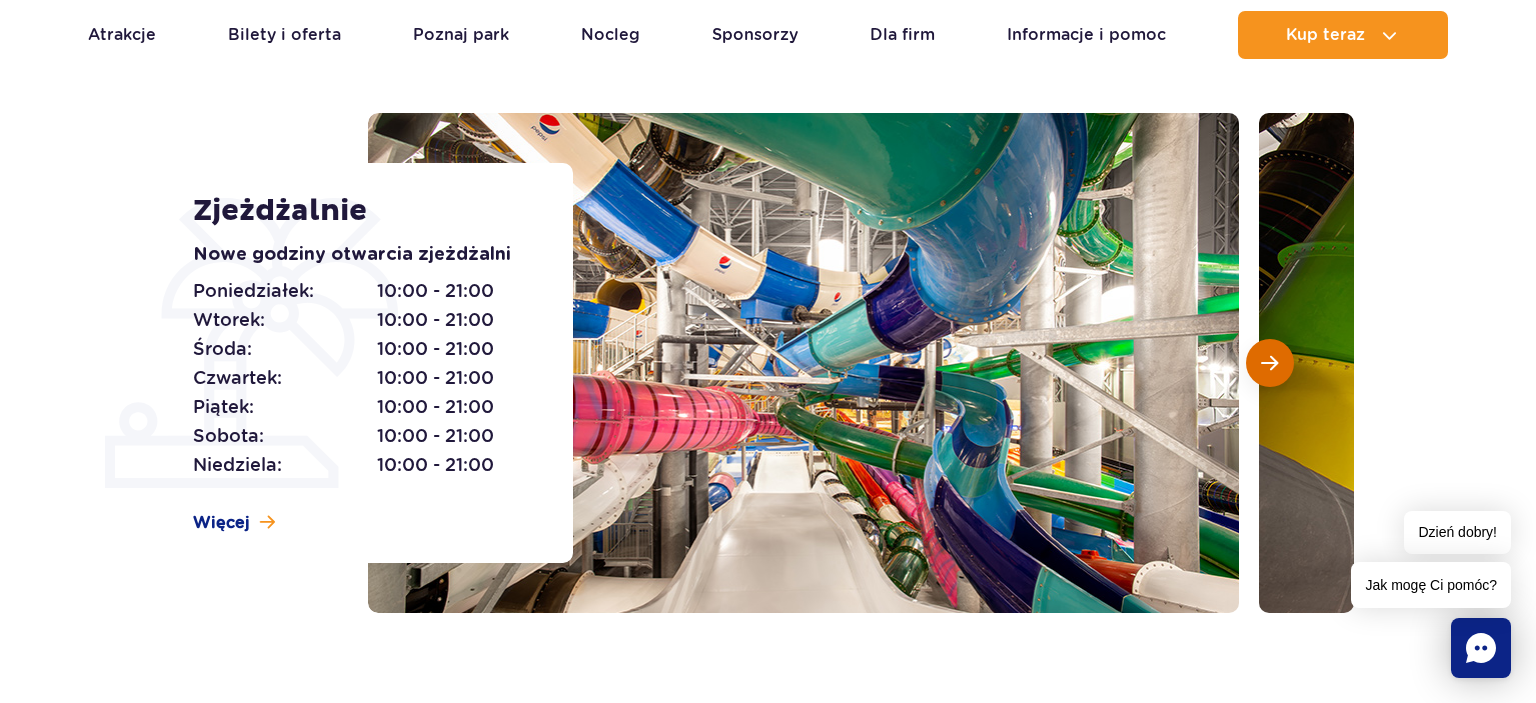 click at bounding box center [1270, 363] 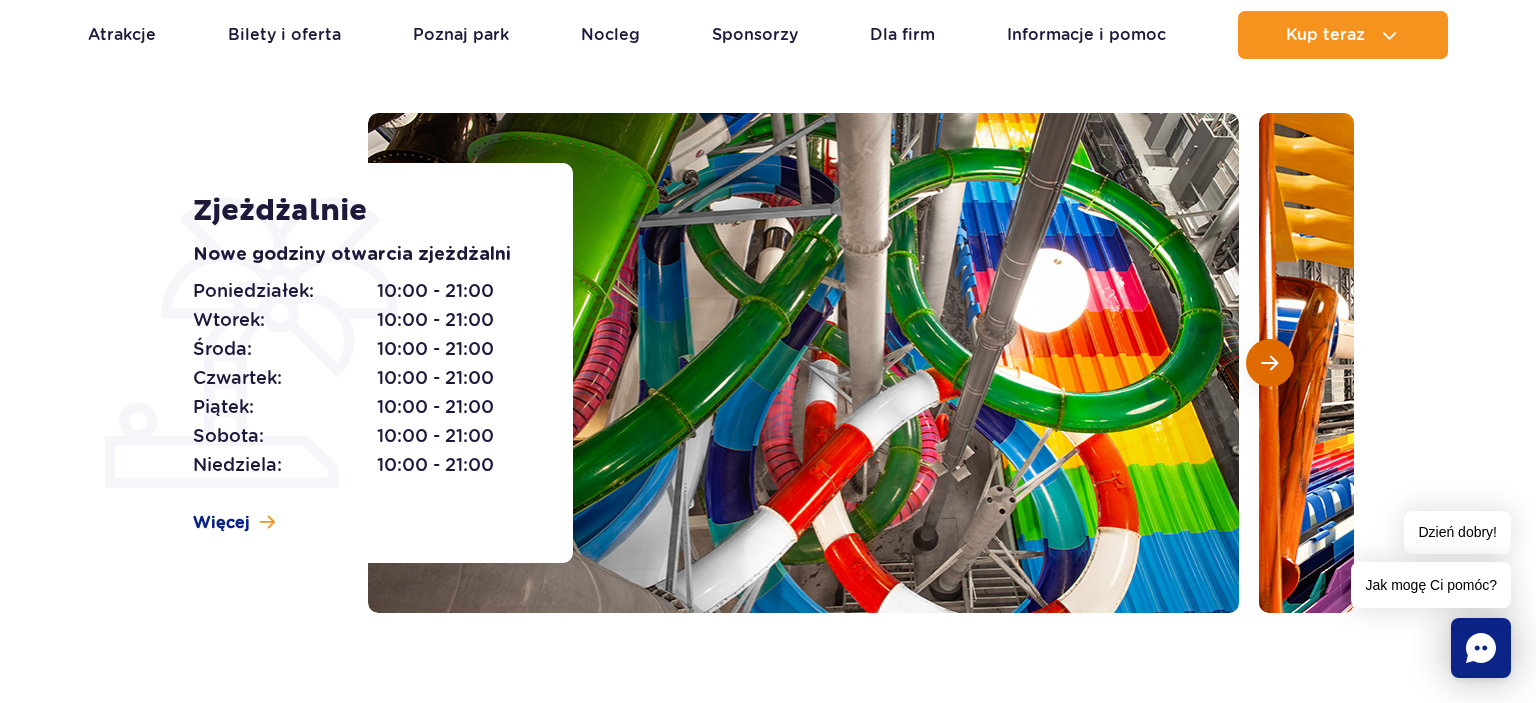 click at bounding box center (1270, 363) 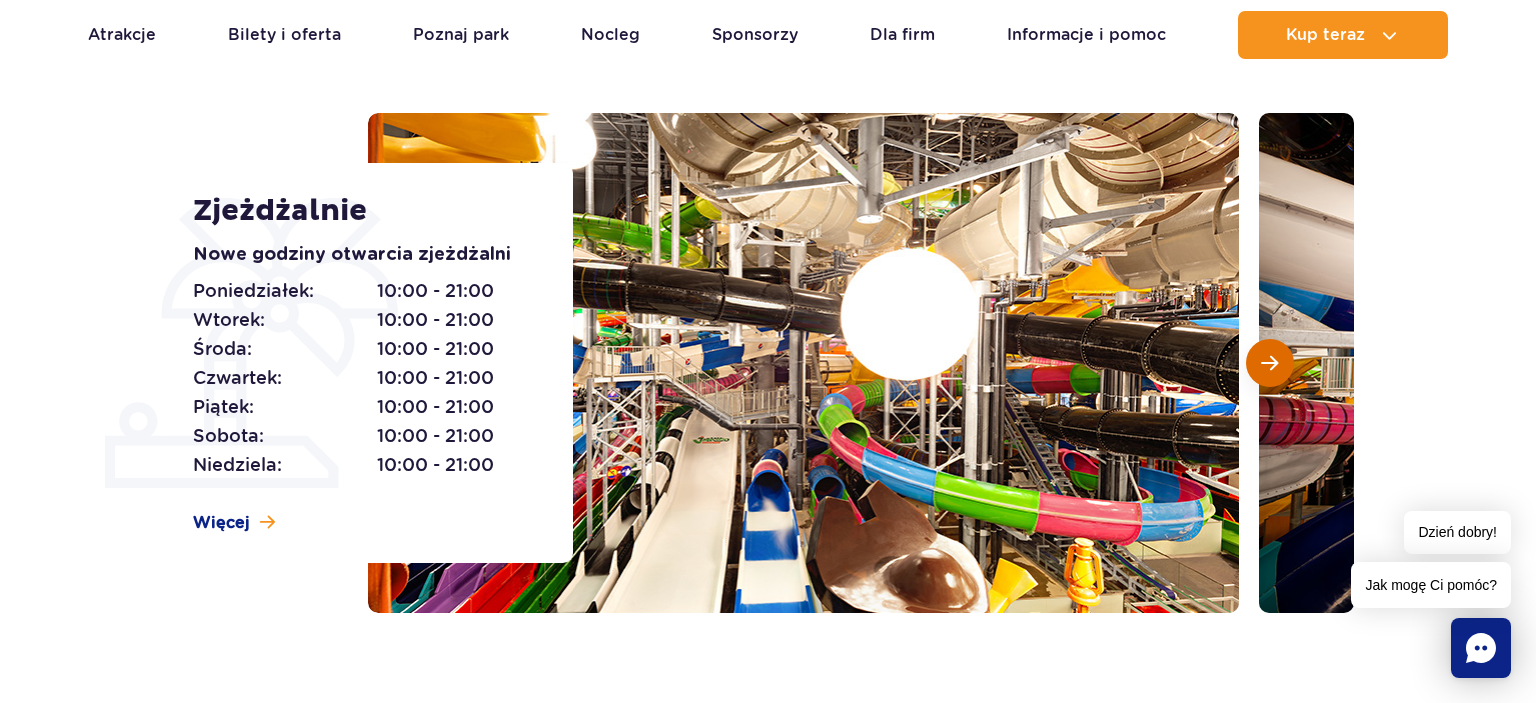 click at bounding box center (1270, 363) 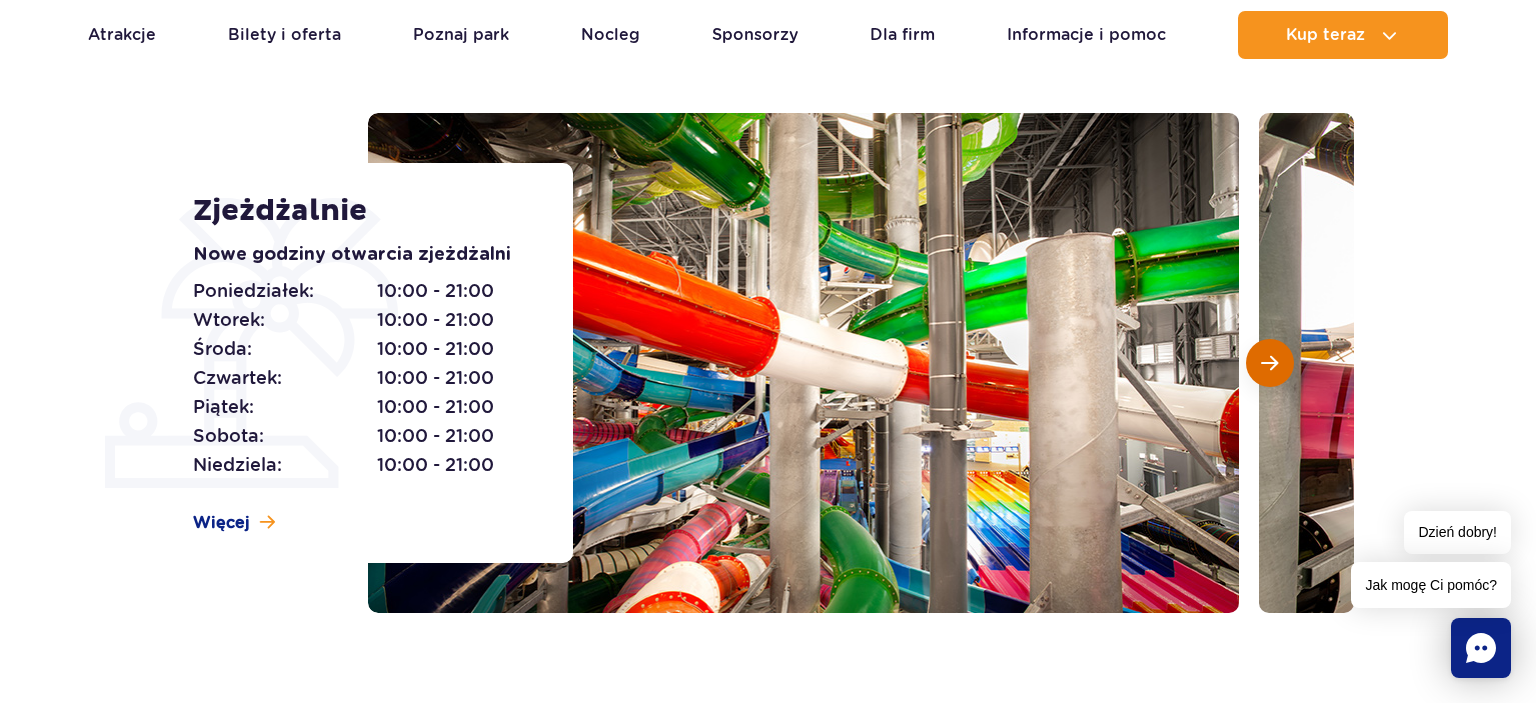 click at bounding box center (1270, 363) 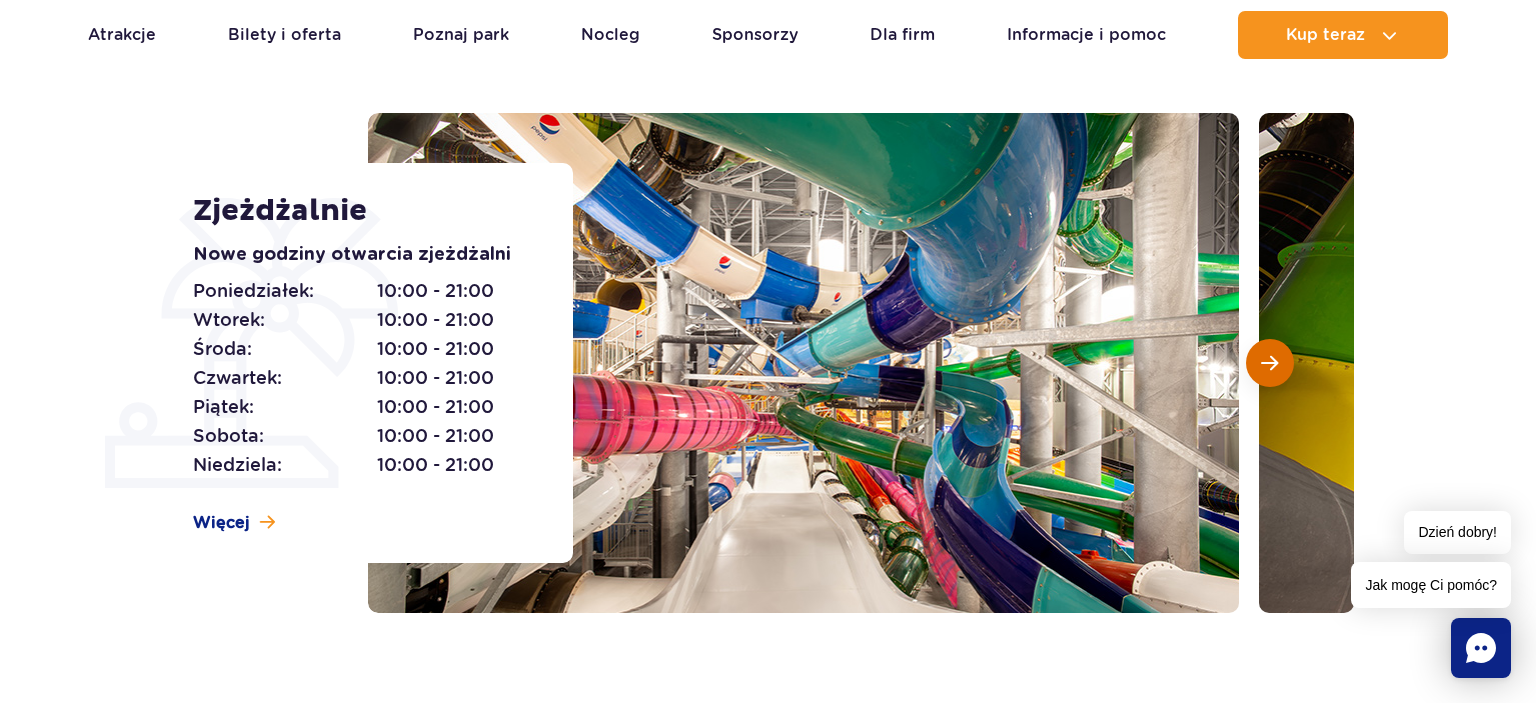 click at bounding box center [1270, 363] 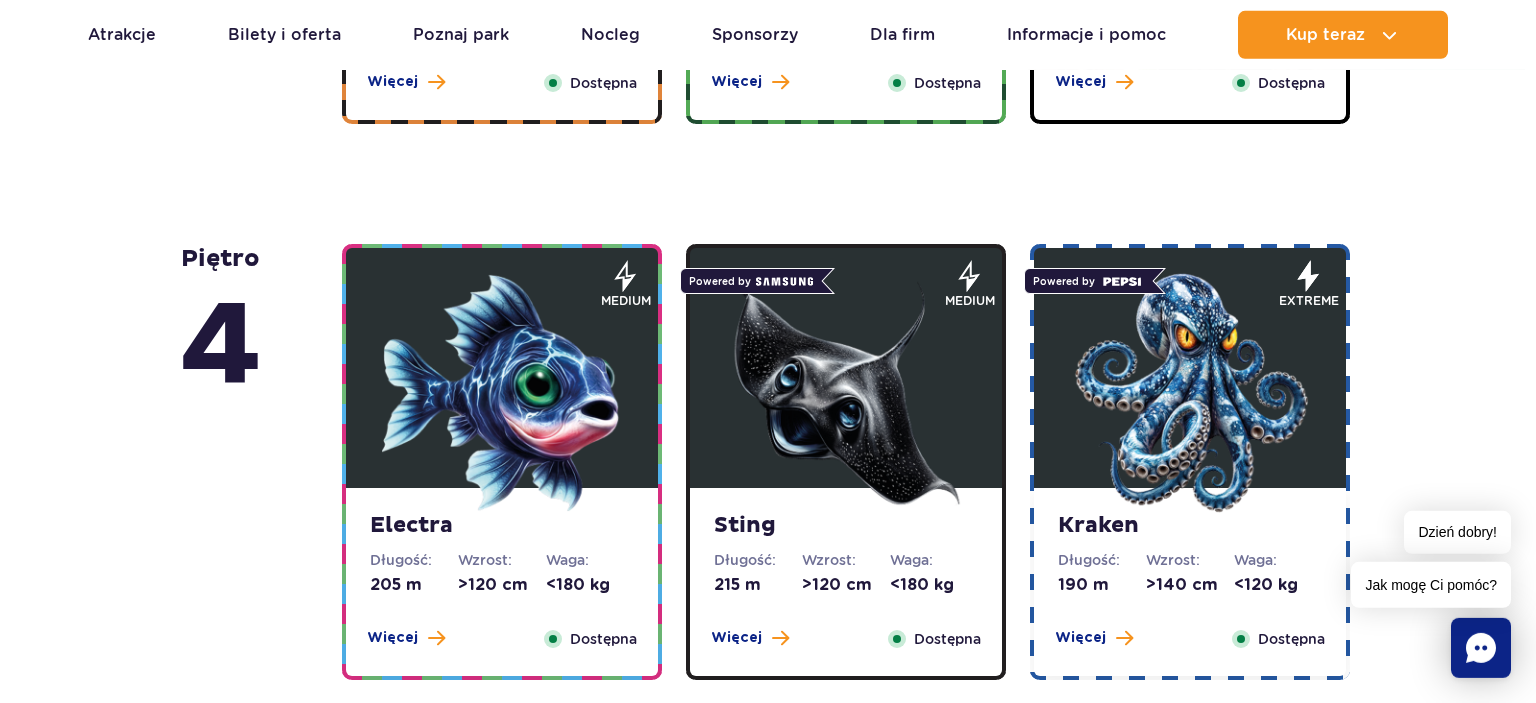 scroll, scrollTop: 1689, scrollLeft: 0, axis: vertical 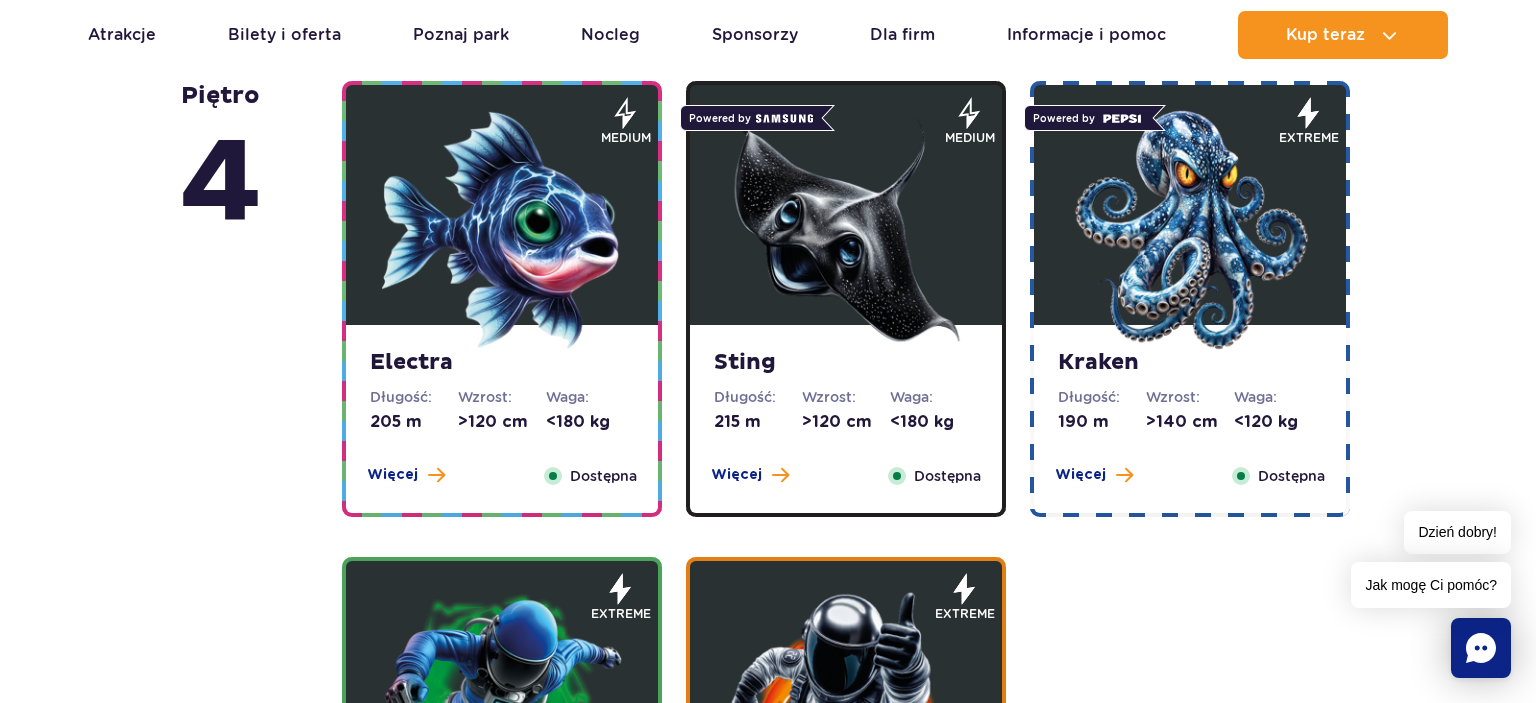 click on "Więcej
Zamknij" at bounding box center (1094, 476) 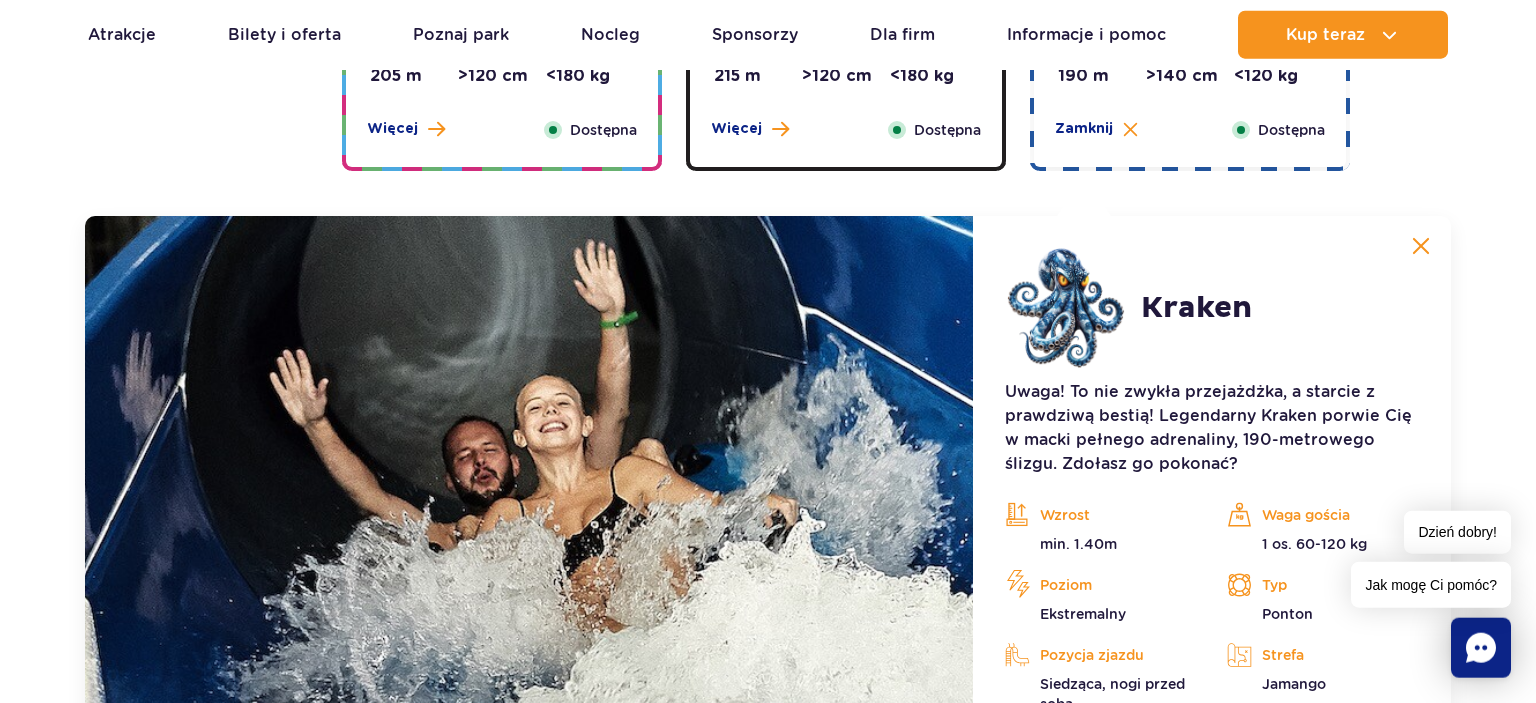 scroll, scrollTop: 2184, scrollLeft: 0, axis: vertical 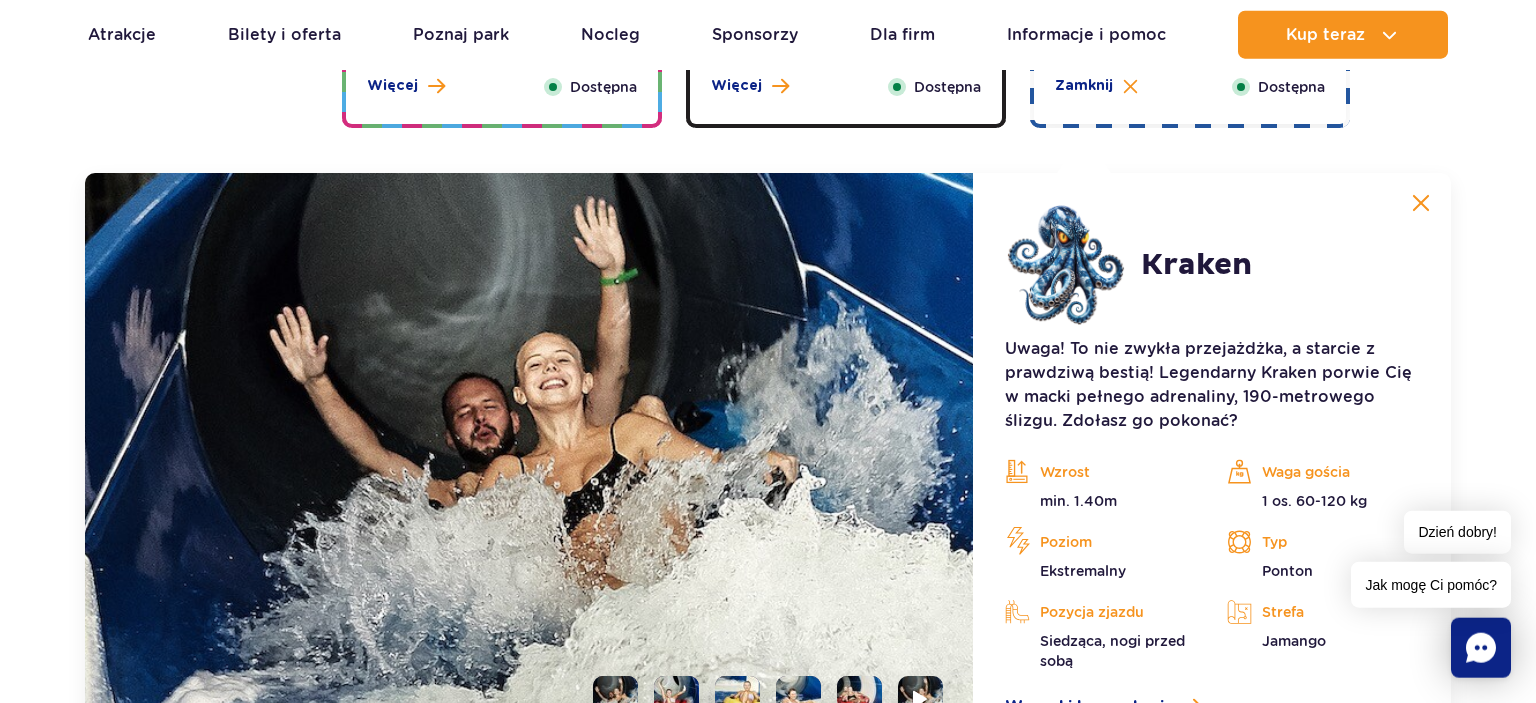click on "Wzrost" at bounding box center [1101, 472] 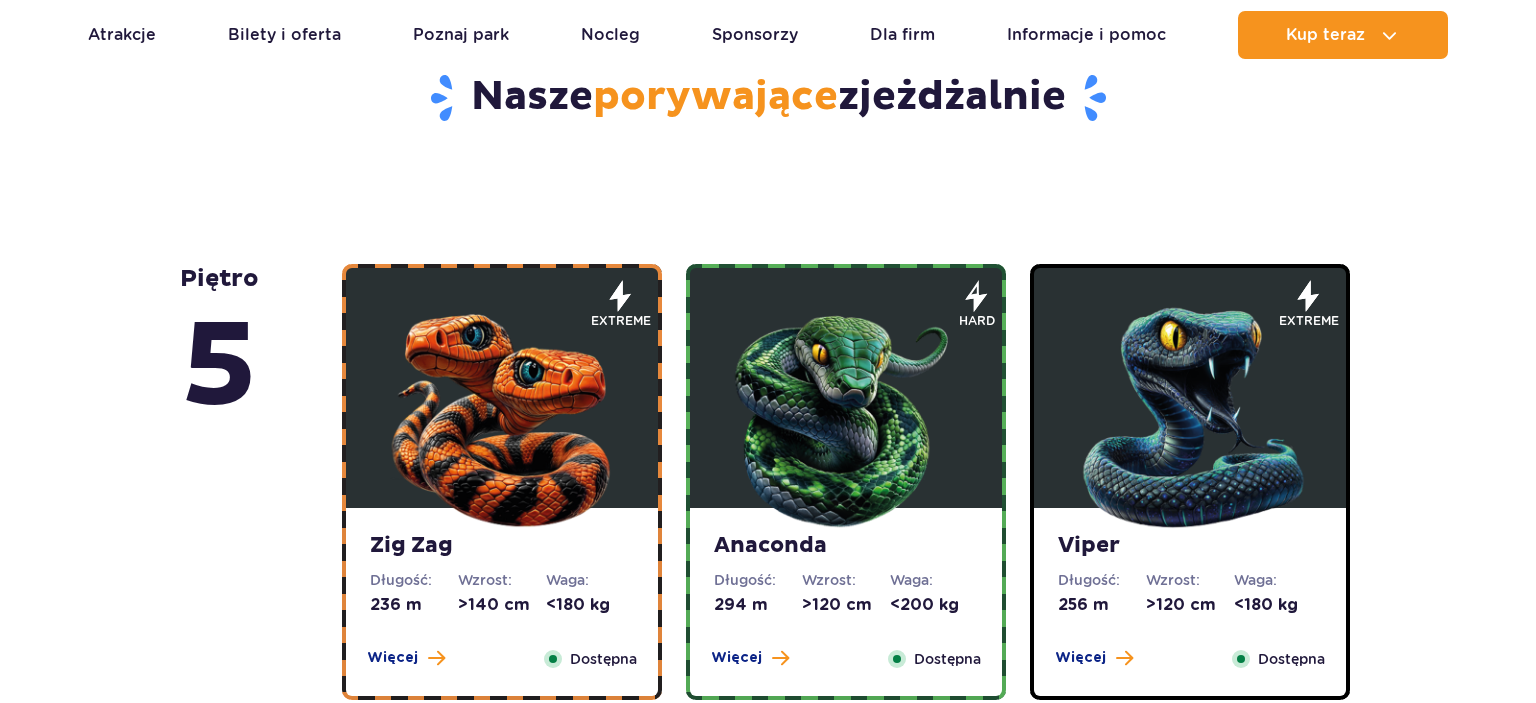 scroll, scrollTop: 1161, scrollLeft: 0, axis: vertical 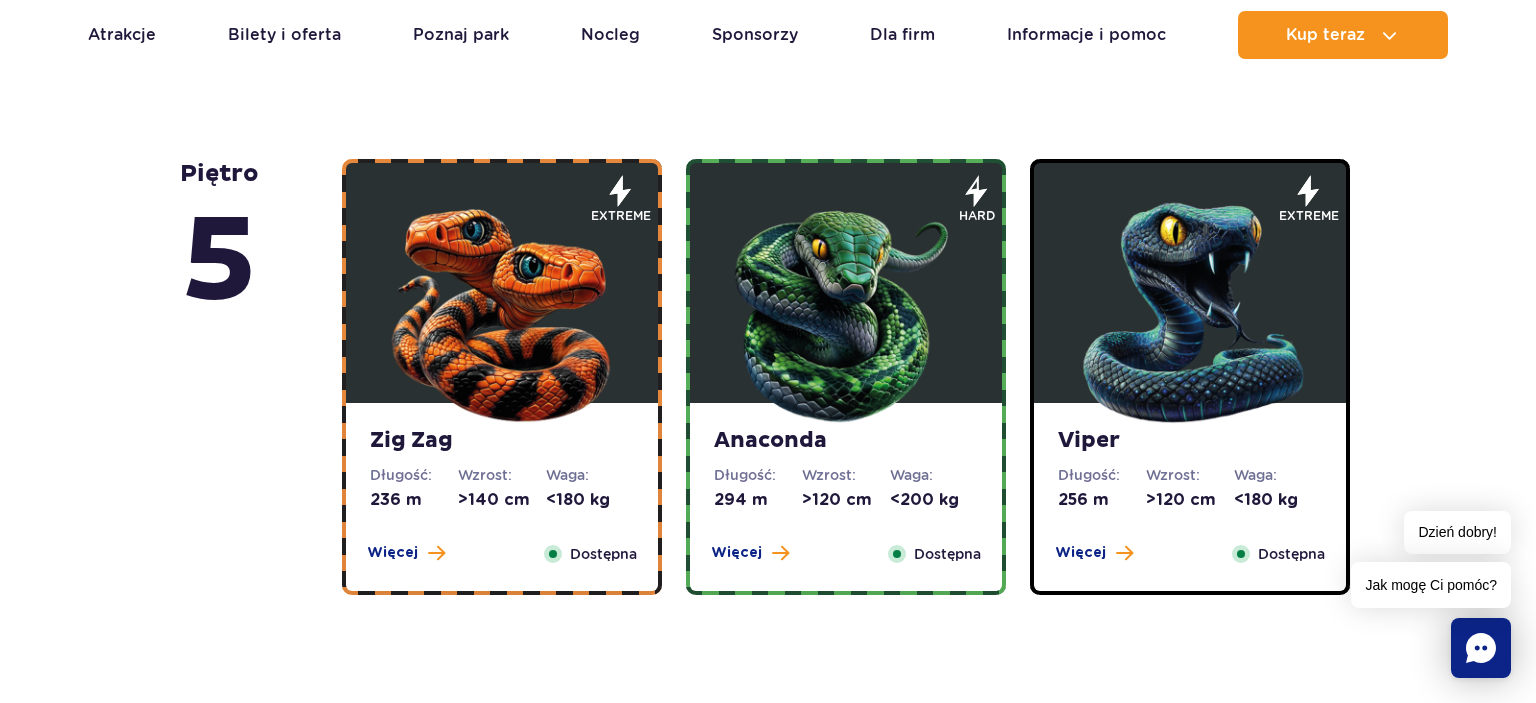 click on "piętro  5" at bounding box center (261, 377) 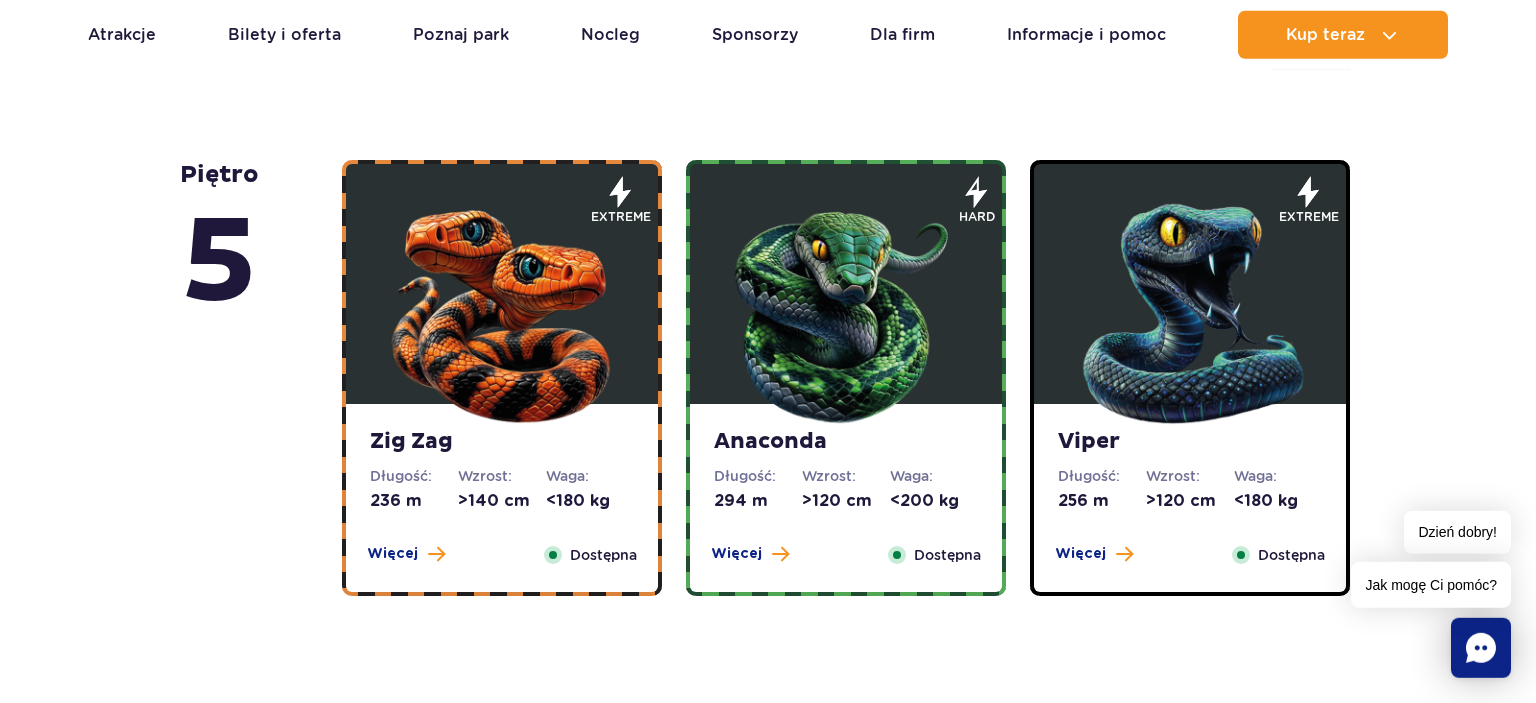 scroll, scrollTop: 1161, scrollLeft: 0, axis: vertical 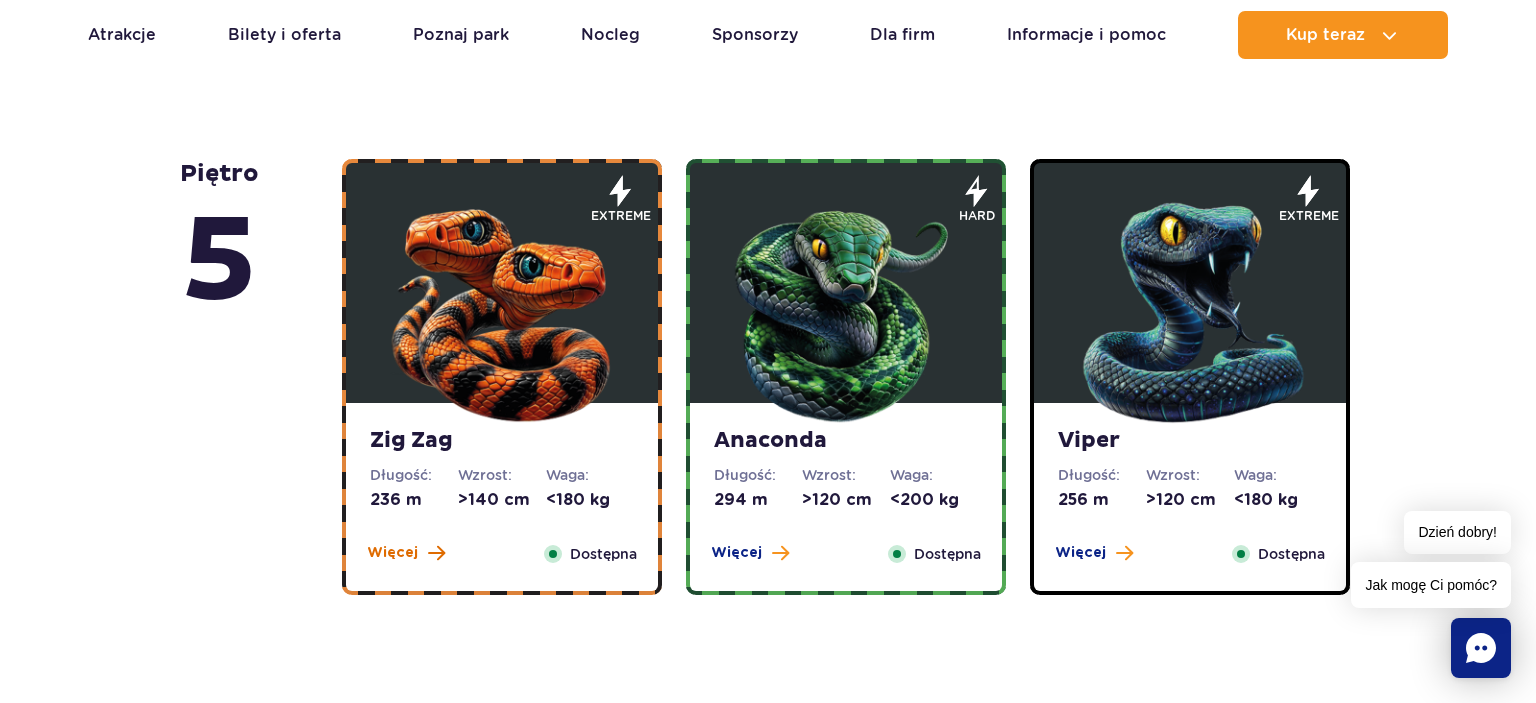 click on "Więcej" at bounding box center [406, 553] 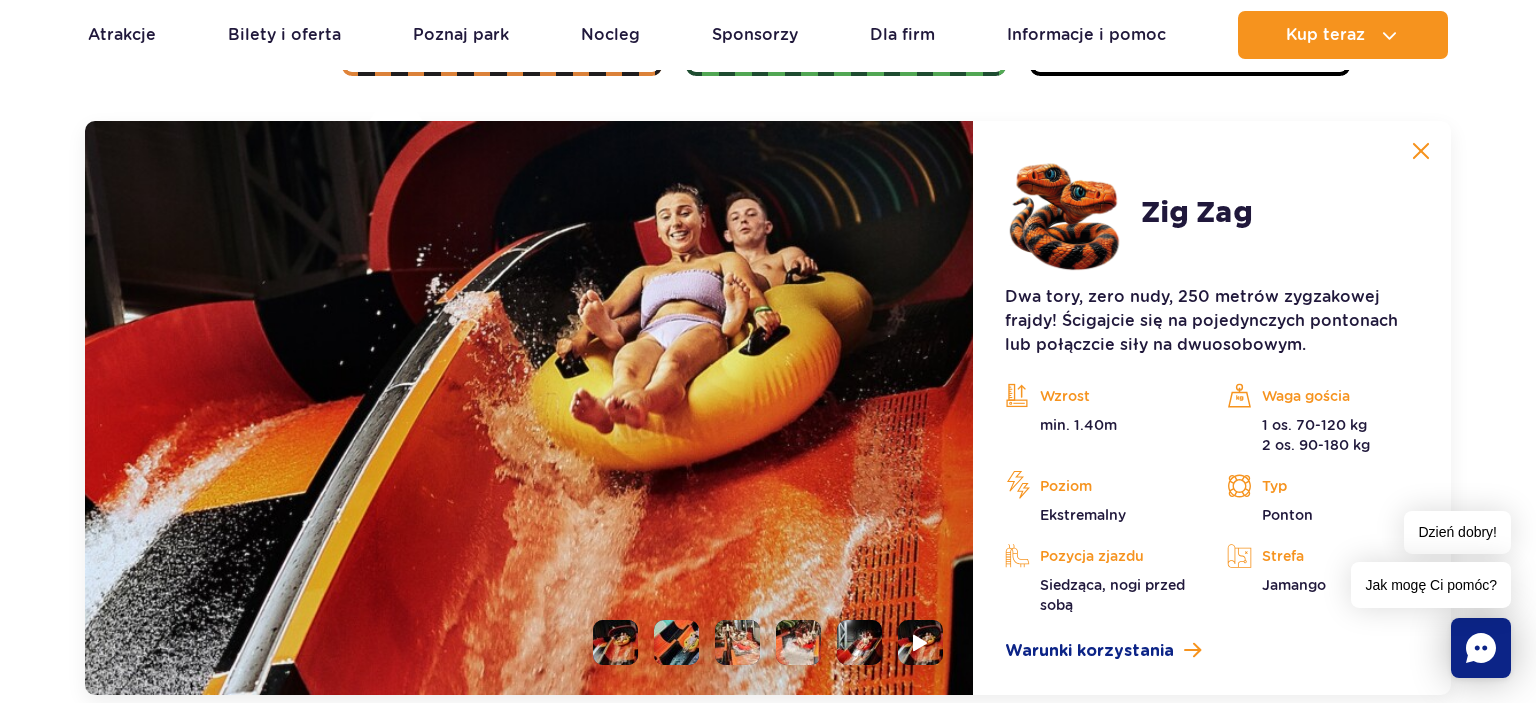 scroll, scrollTop: 1680, scrollLeft: 0, axis: vertical 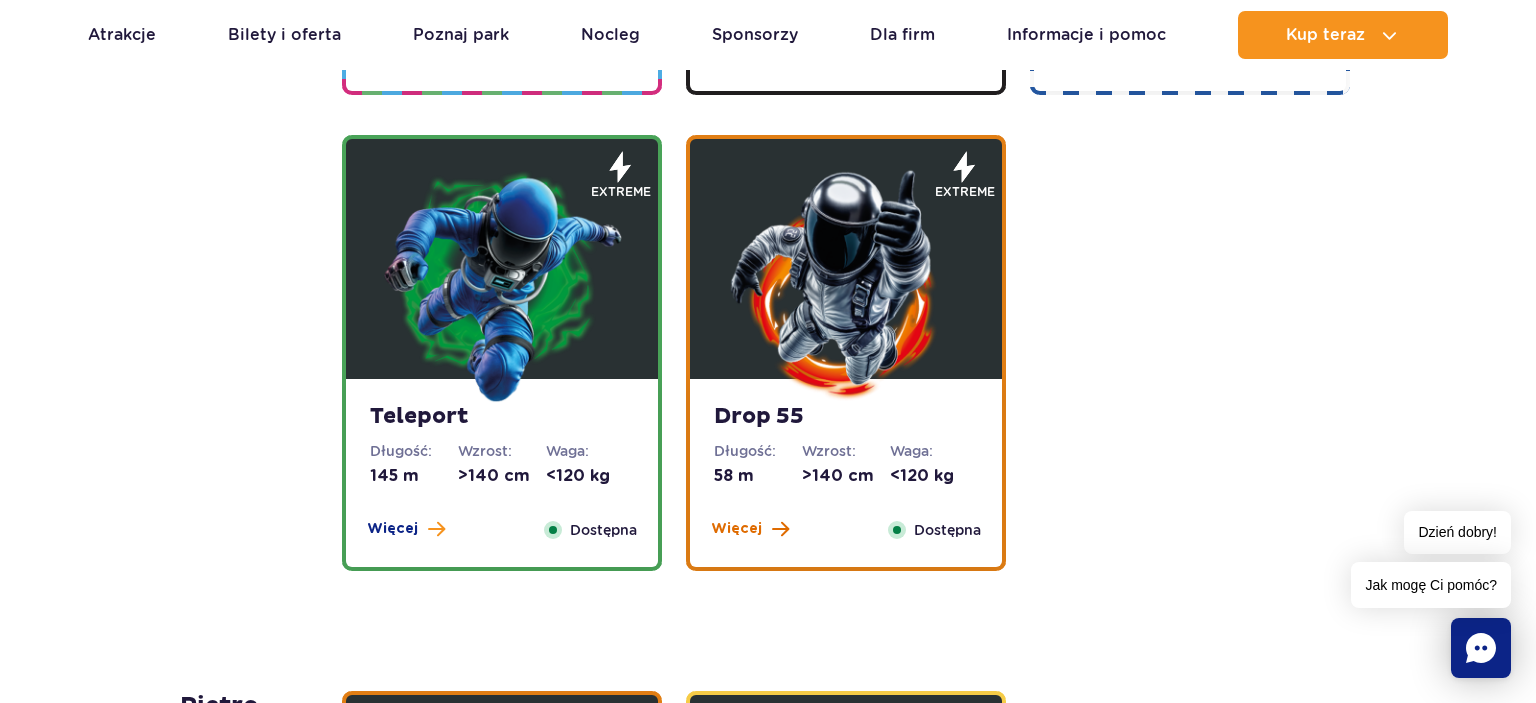 click on "Więcej" at bounding box center [736, 529] 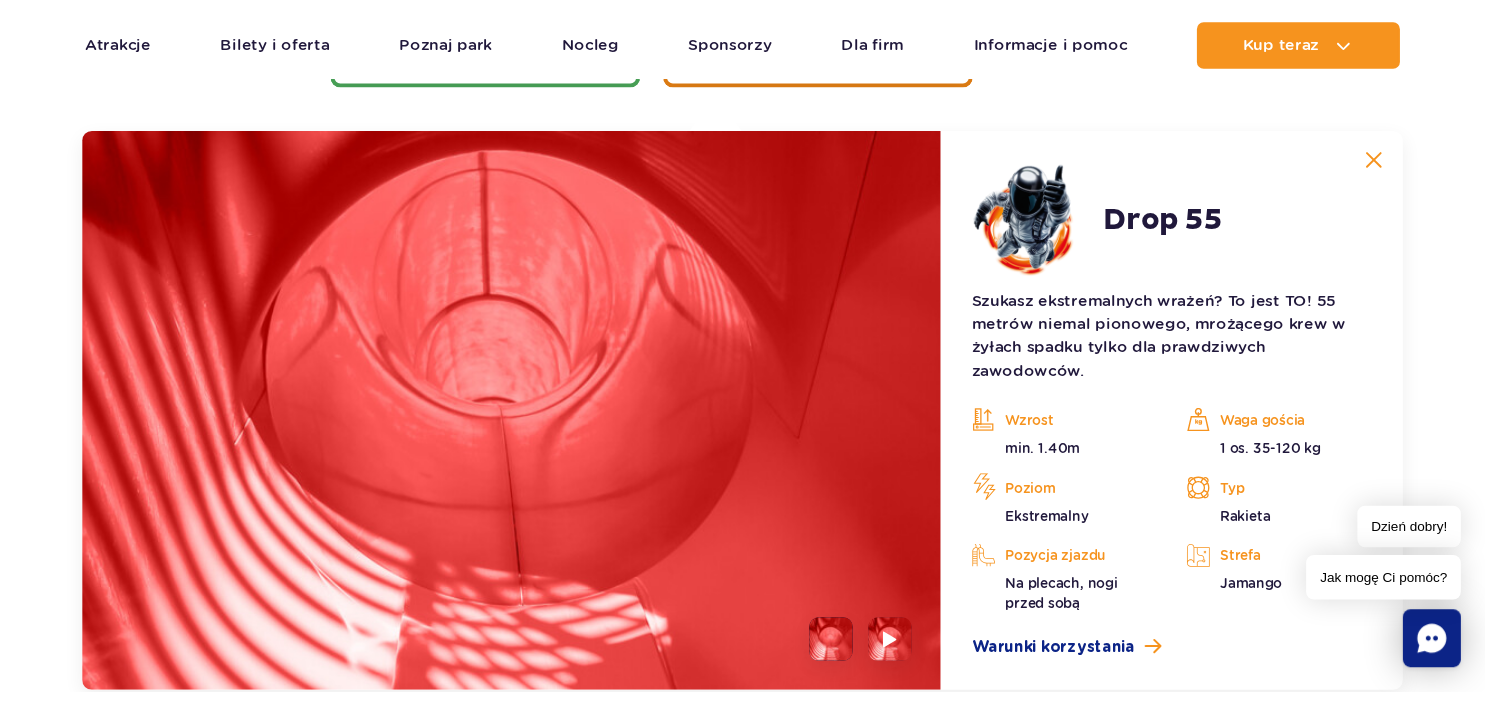scroll, scrollTop: 2712, scrollLeft: 0, axis: vertical 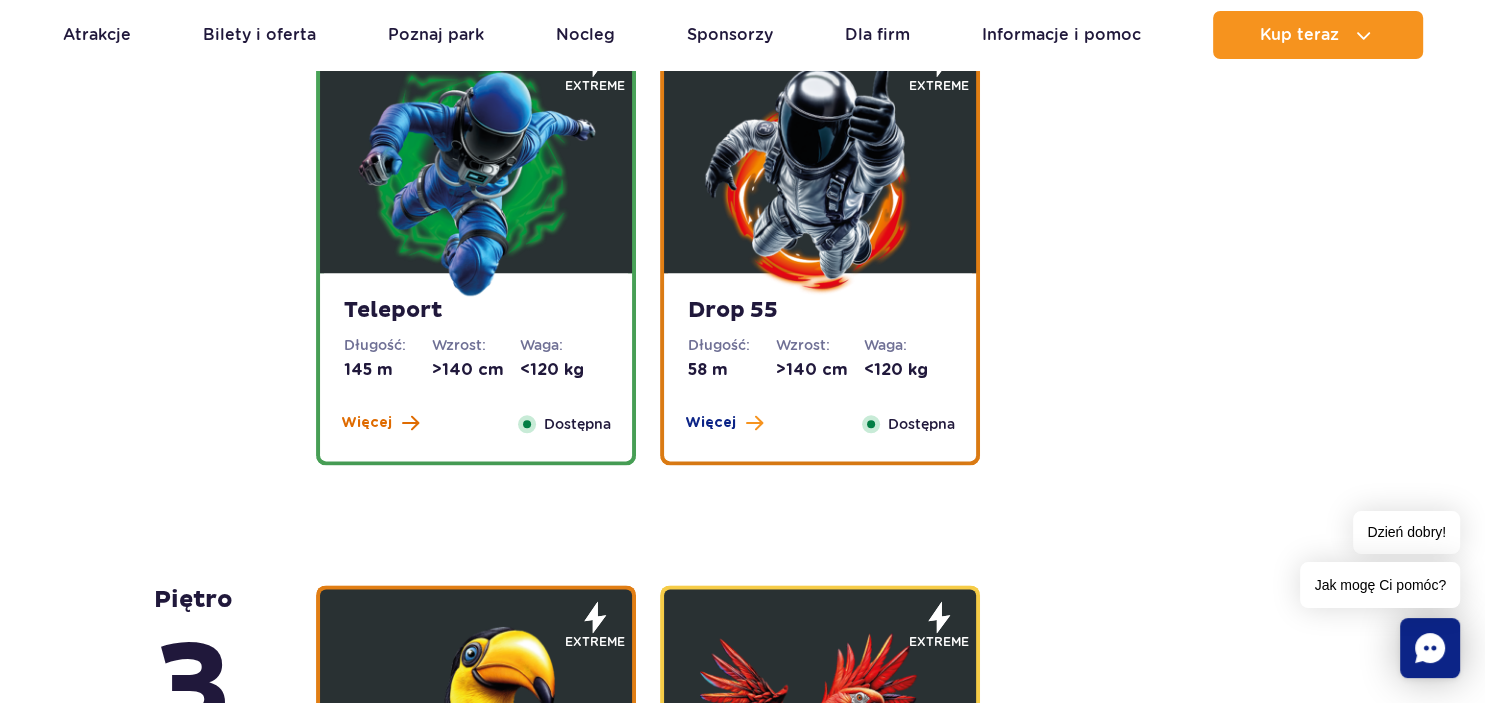 click on "Więcej" at bounding box center [366, 423] 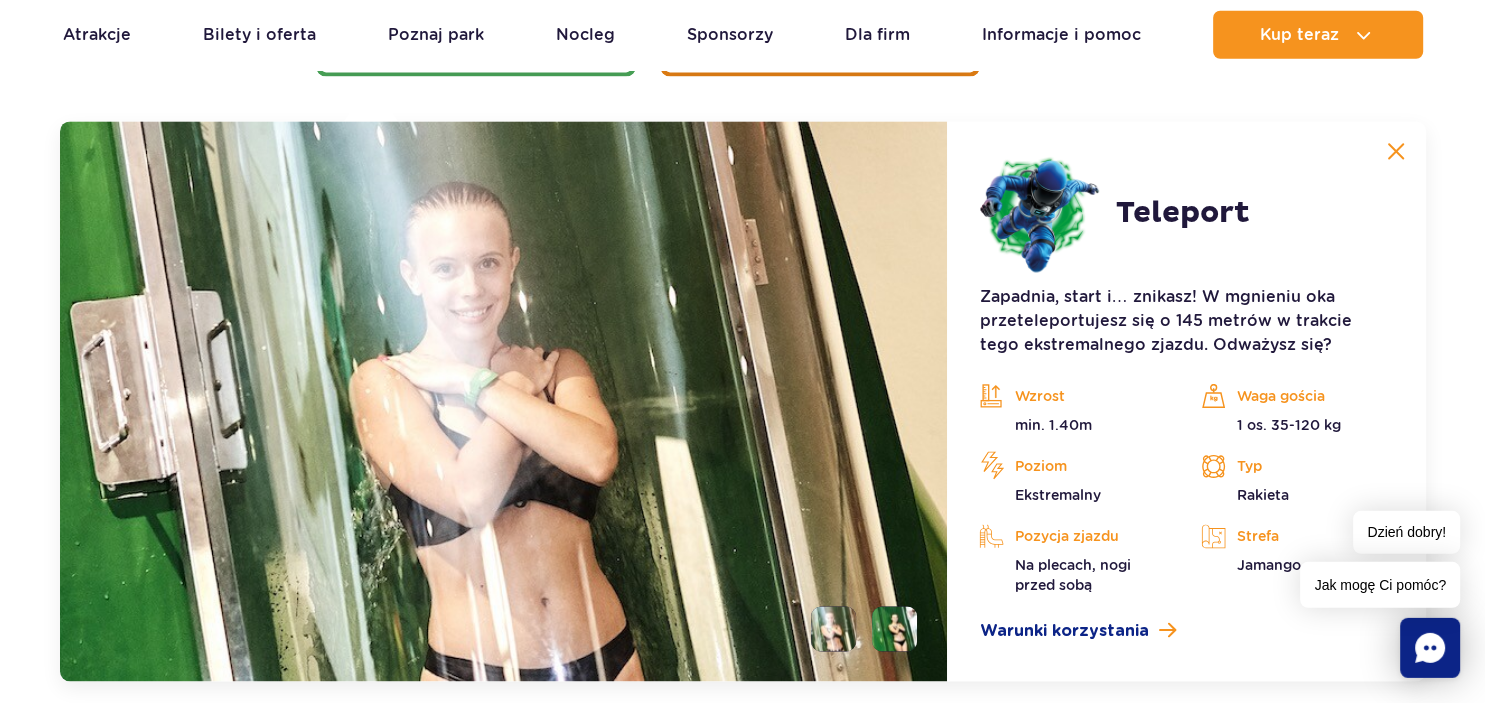 scroll, scrollTop: 2712, scrollLeft: 0, axis: vertical 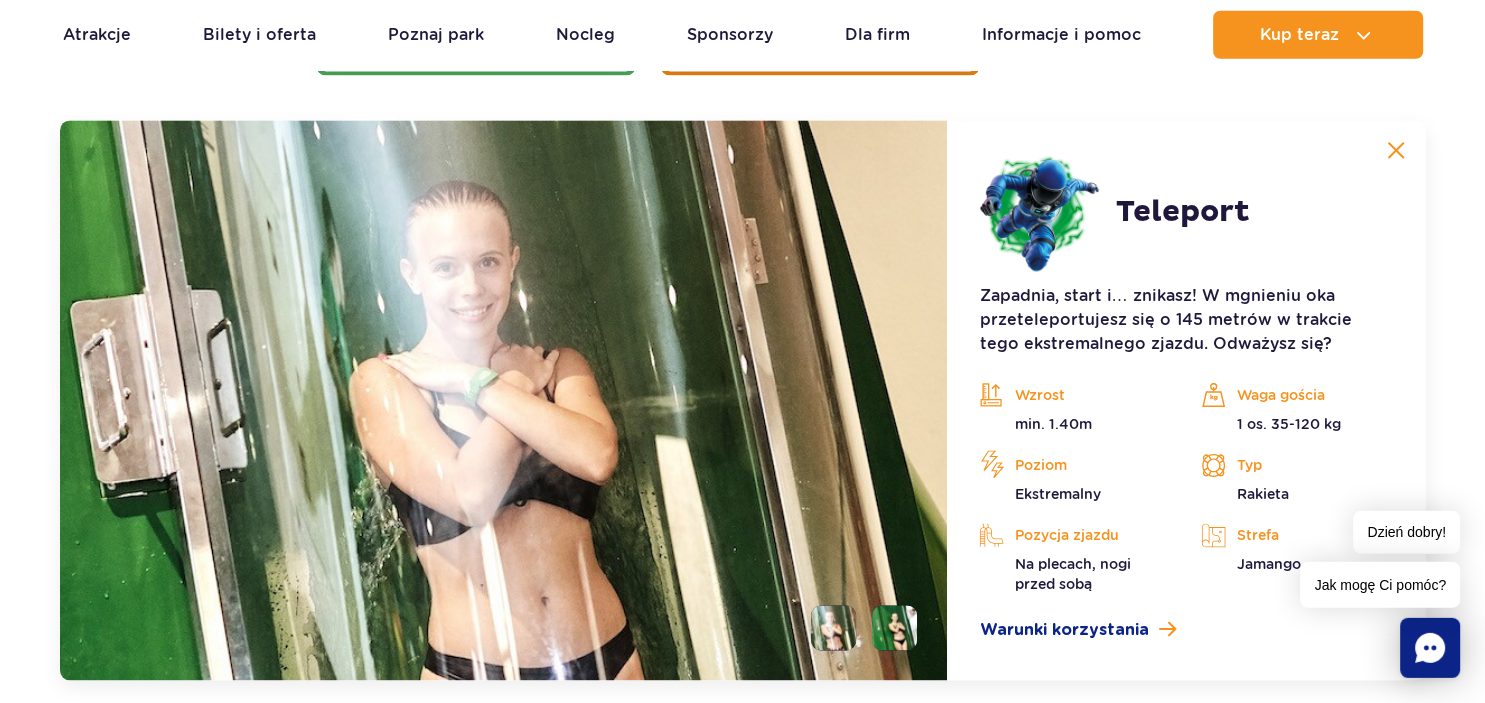click at bounding box center [1396, 151] 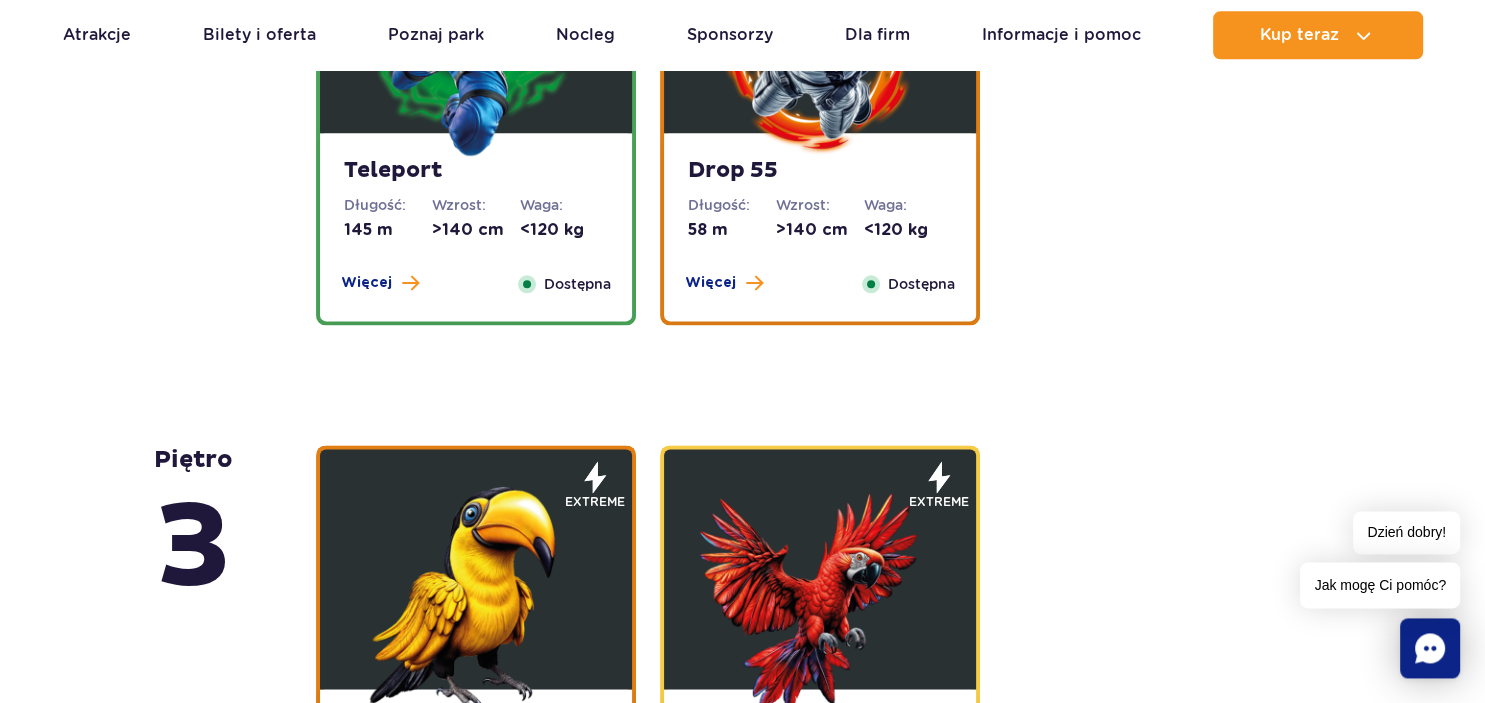 scroll, scrollTop: 2712, scrollLeft: 0, axis: vertical 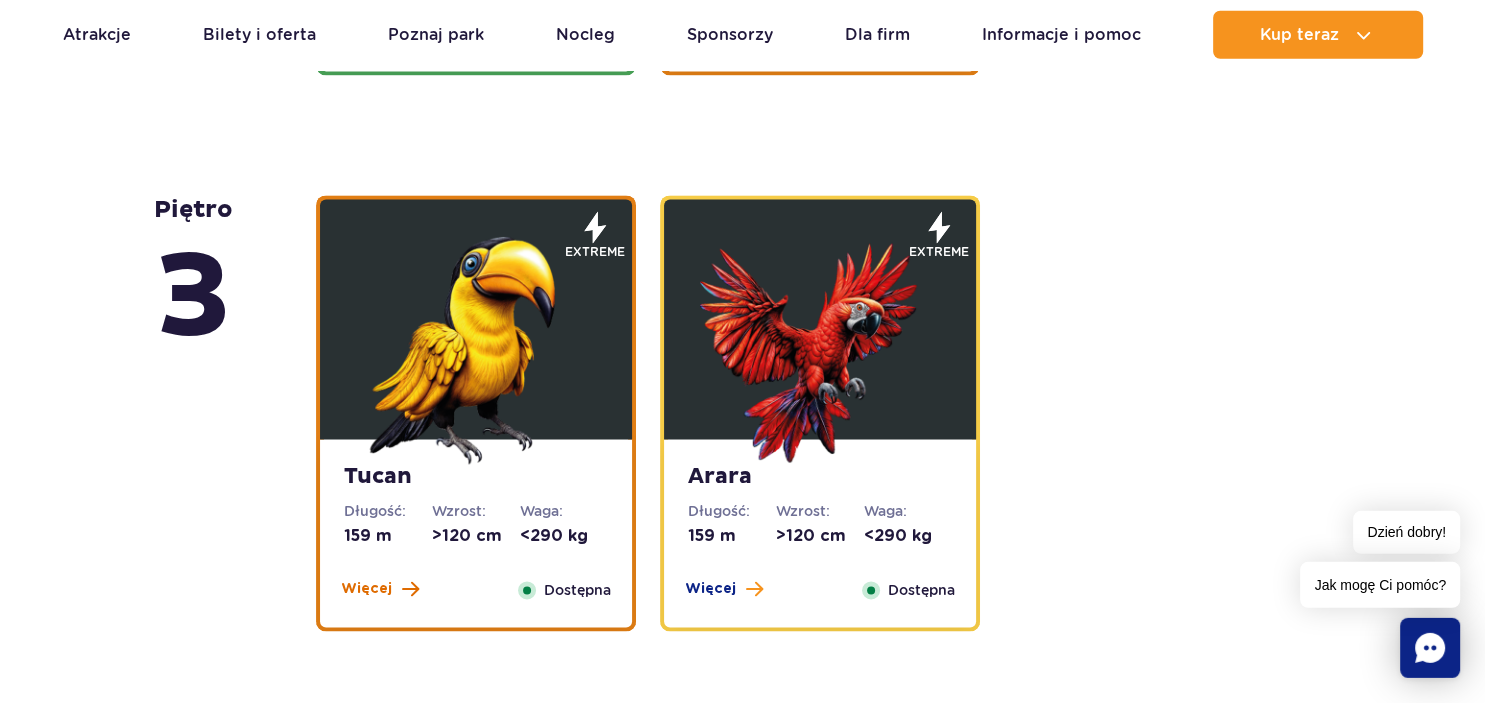 click on "Więcej" at bounding box center [366, 590] 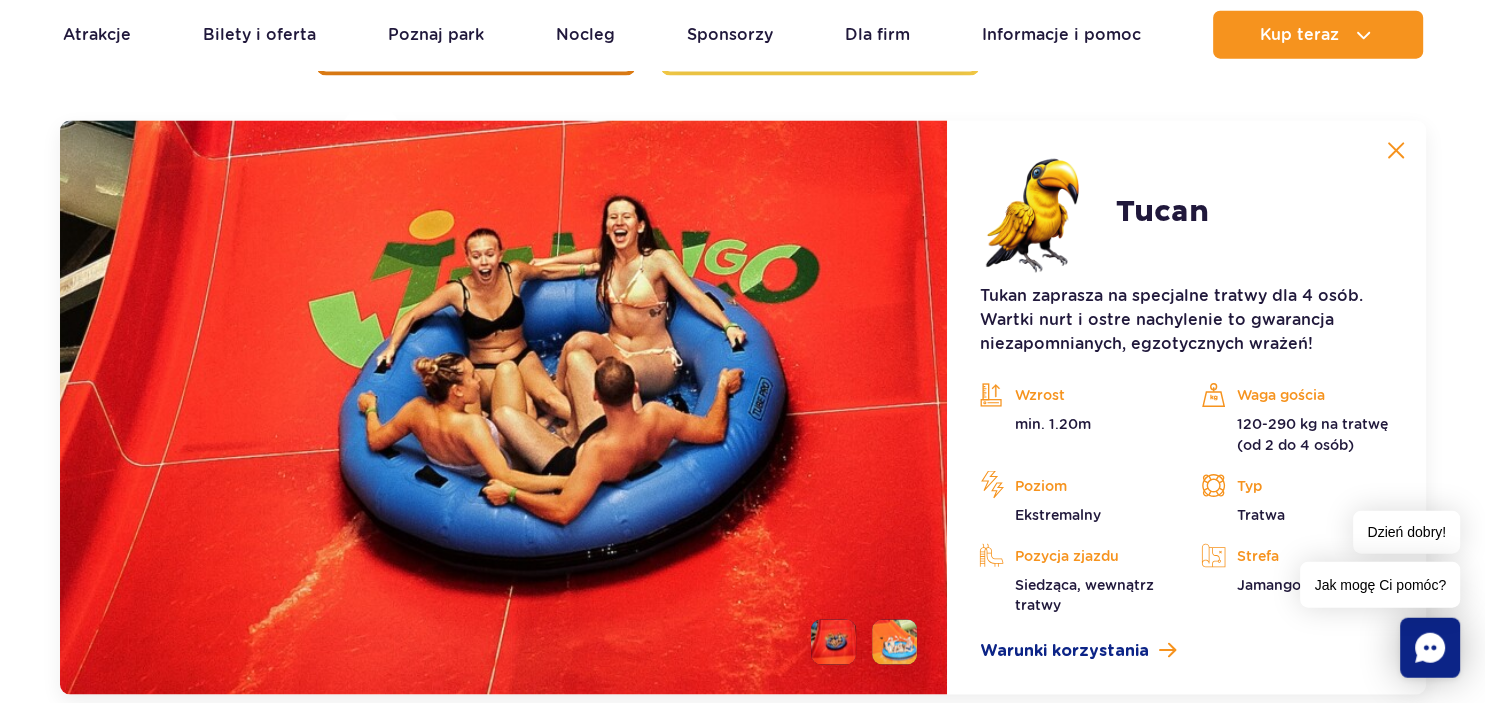 scroll, scrollTop: 3268, scrollLeft: 0, axis: vertical 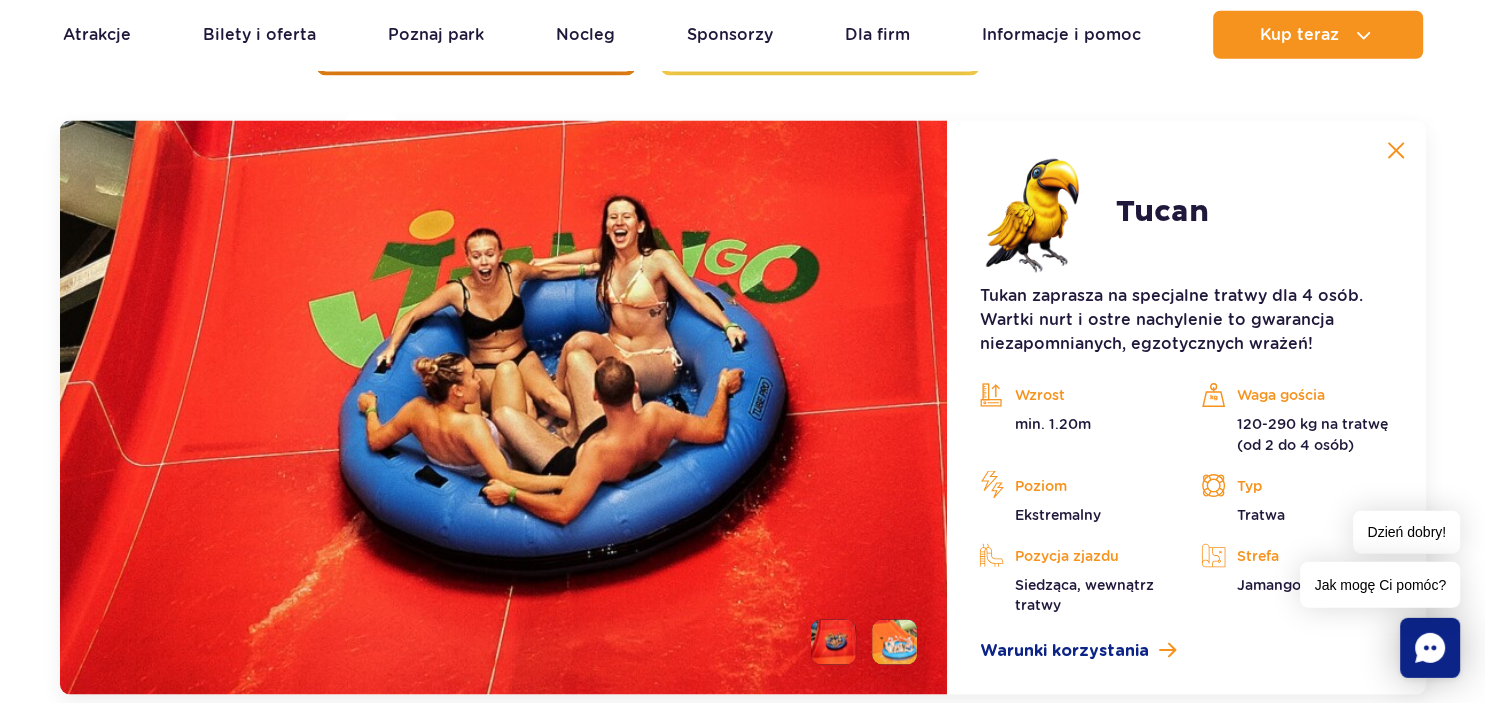click at bounding box center [1396, 151] 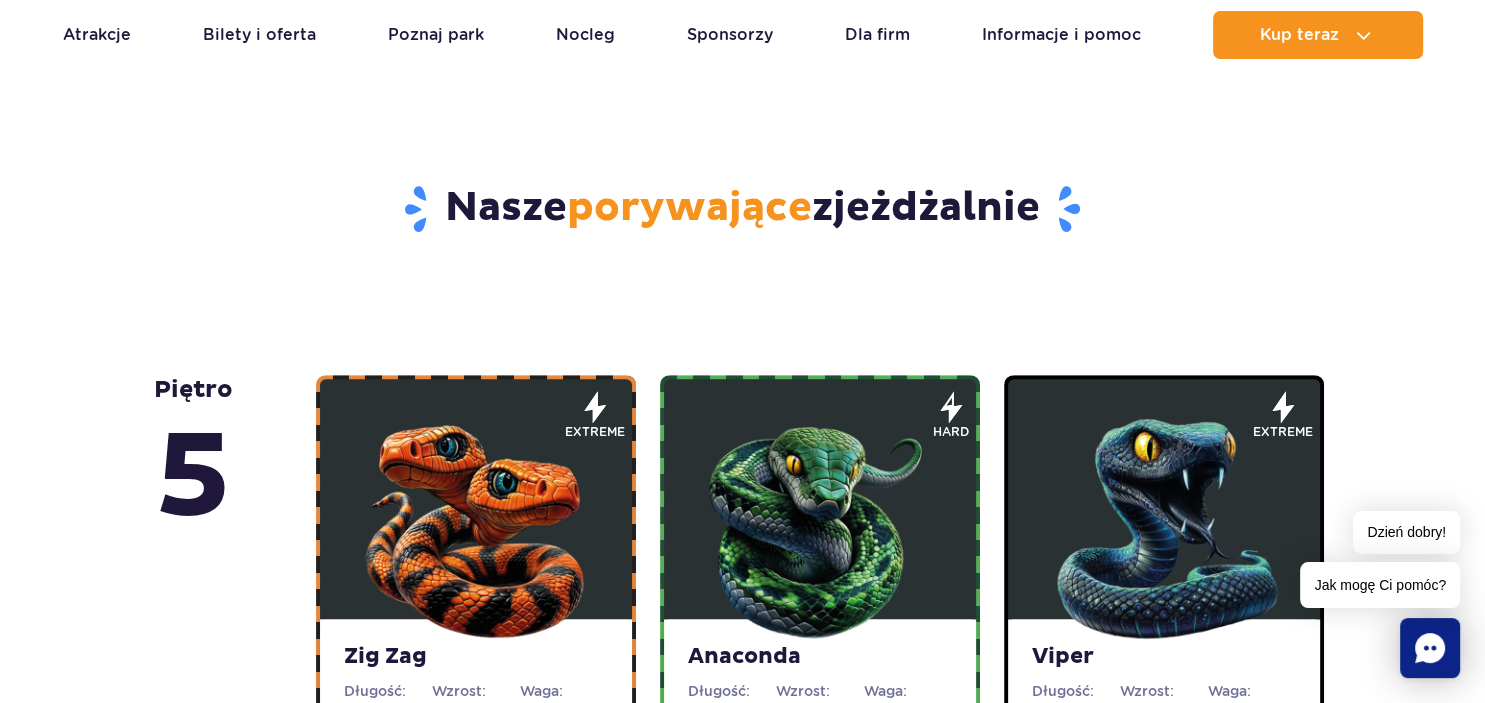 scroll, scrollTop: 840, scrollLeft: 0, axis: vertical 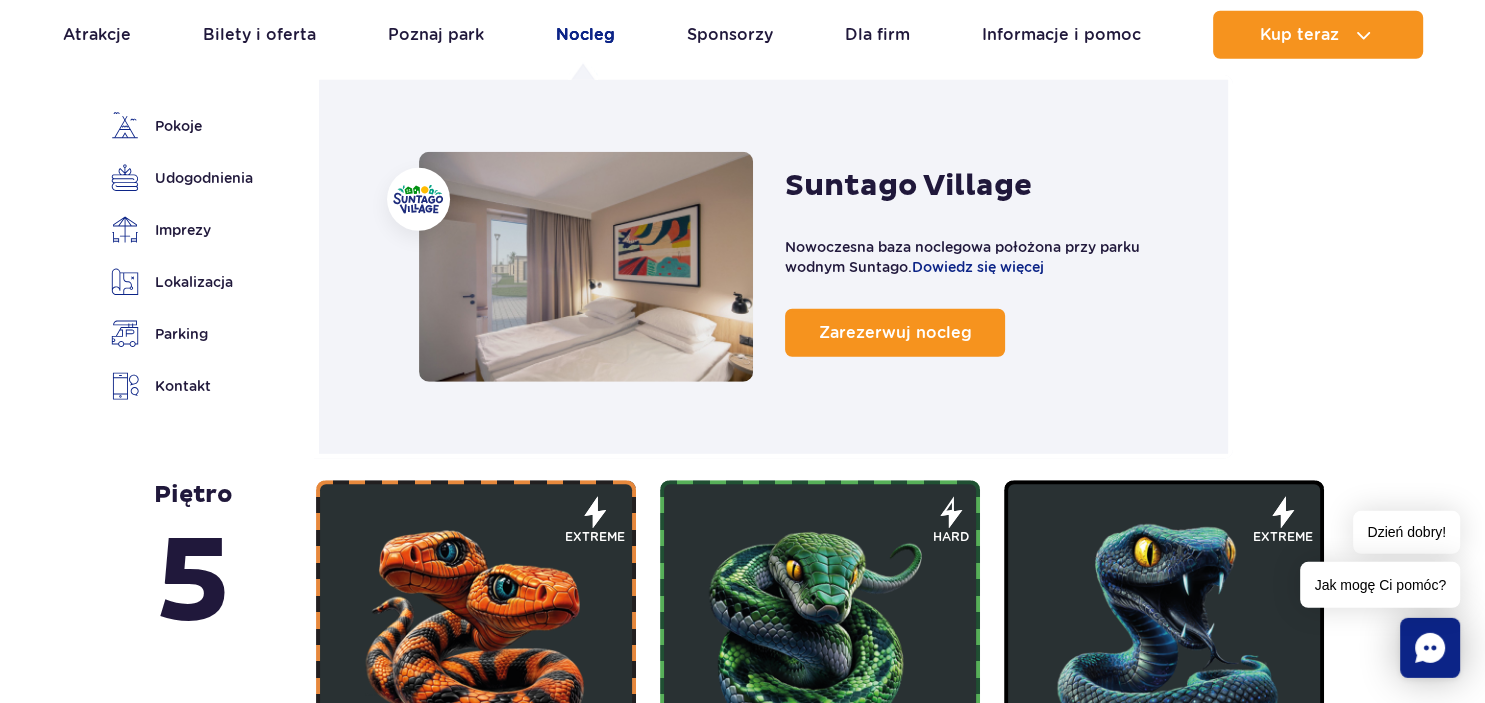 click on "Nocleg" at bounding box center [585, 35] 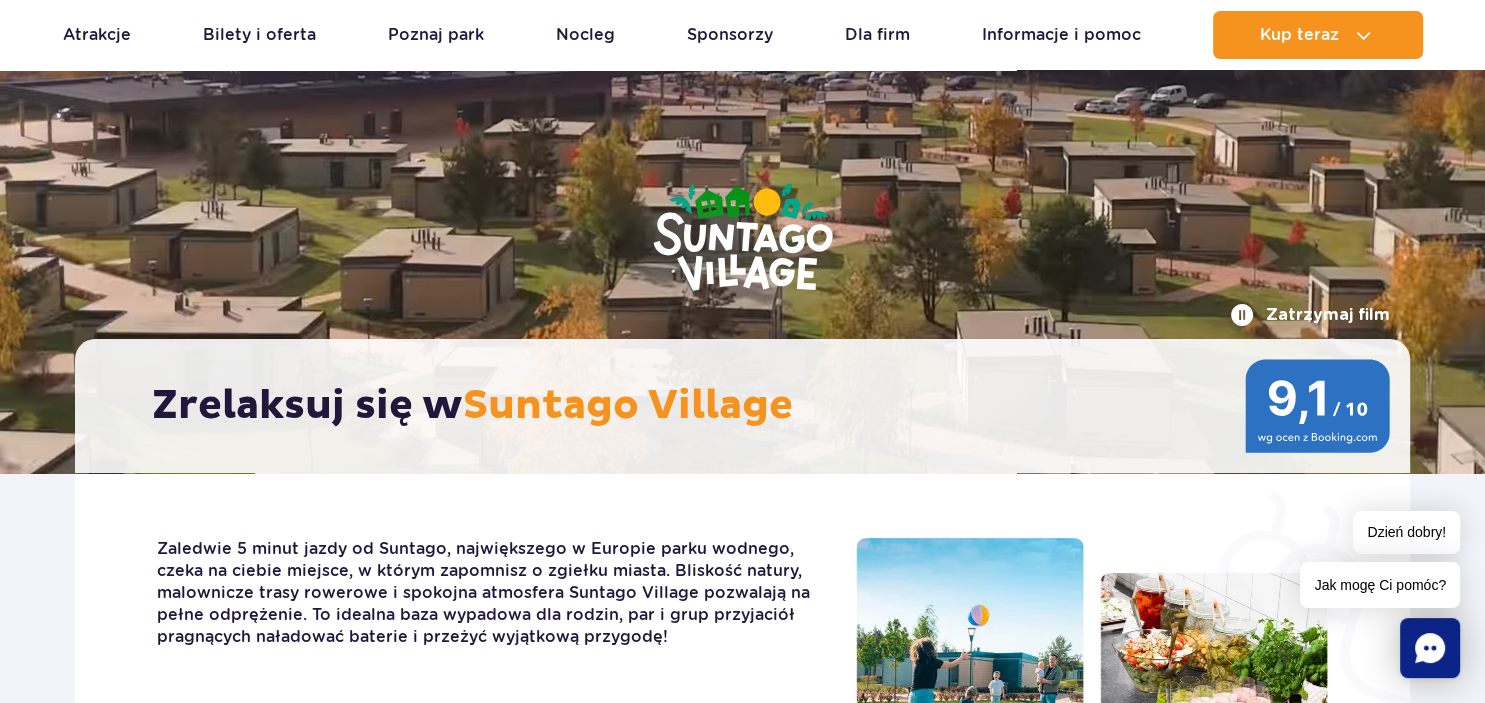 scroll, scrollTop: 0, scrollLeft: 0, axis: both 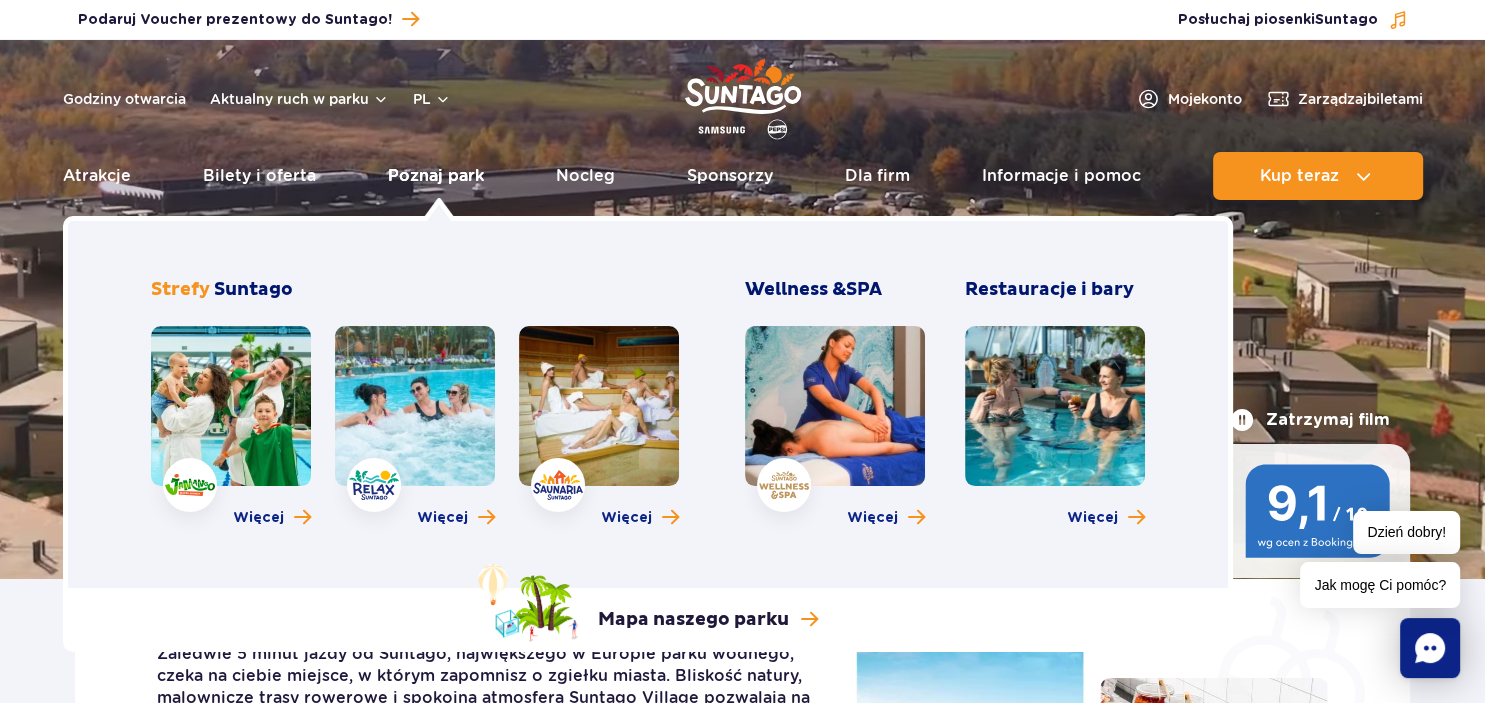 click on "Poznaj park" at bounding box center [436, 176] 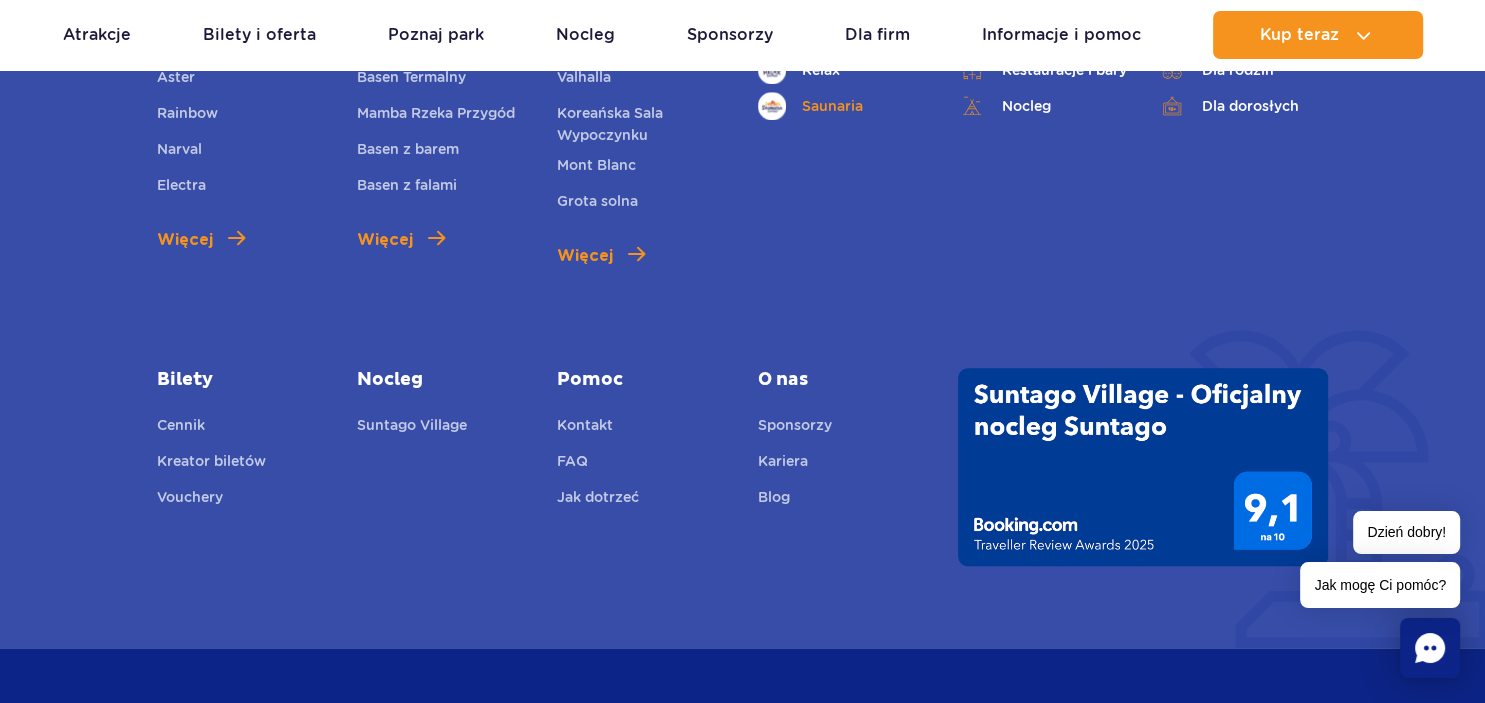 scroll, scrollTop: 1584, scrollLeft: 0, axis: vertical 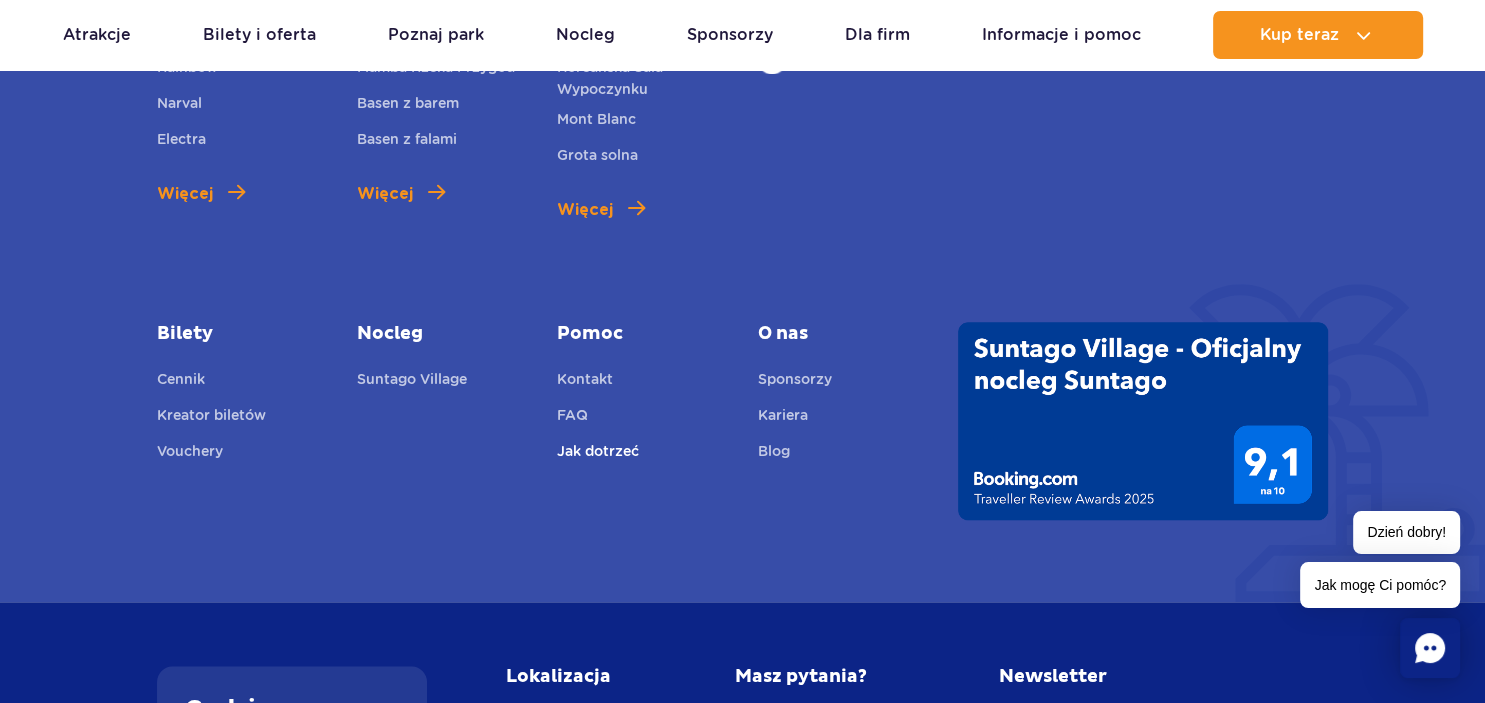 click on "Jak dotrzeć" at bounding box center [598, 454] 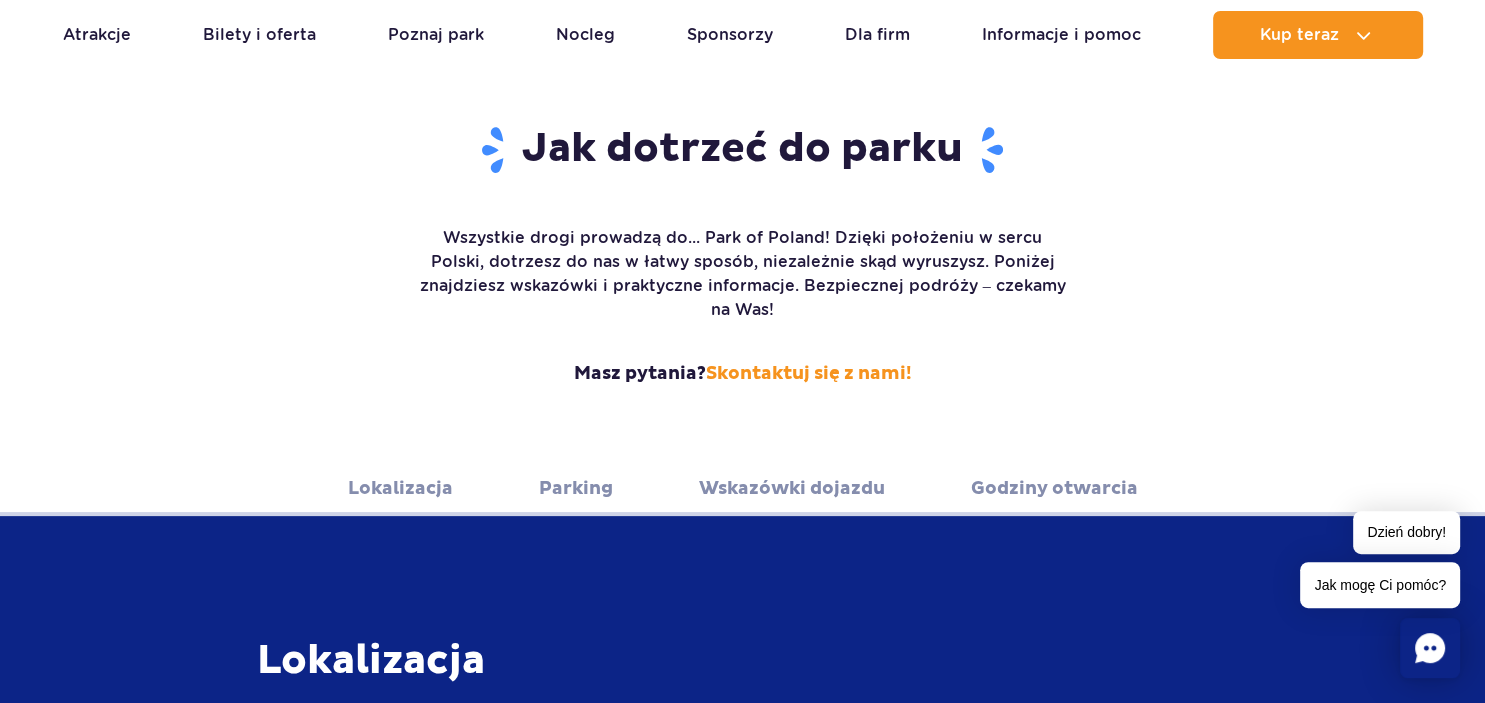 scroll, scrollTop: 422, scrollLeft: 0, axis: vertical 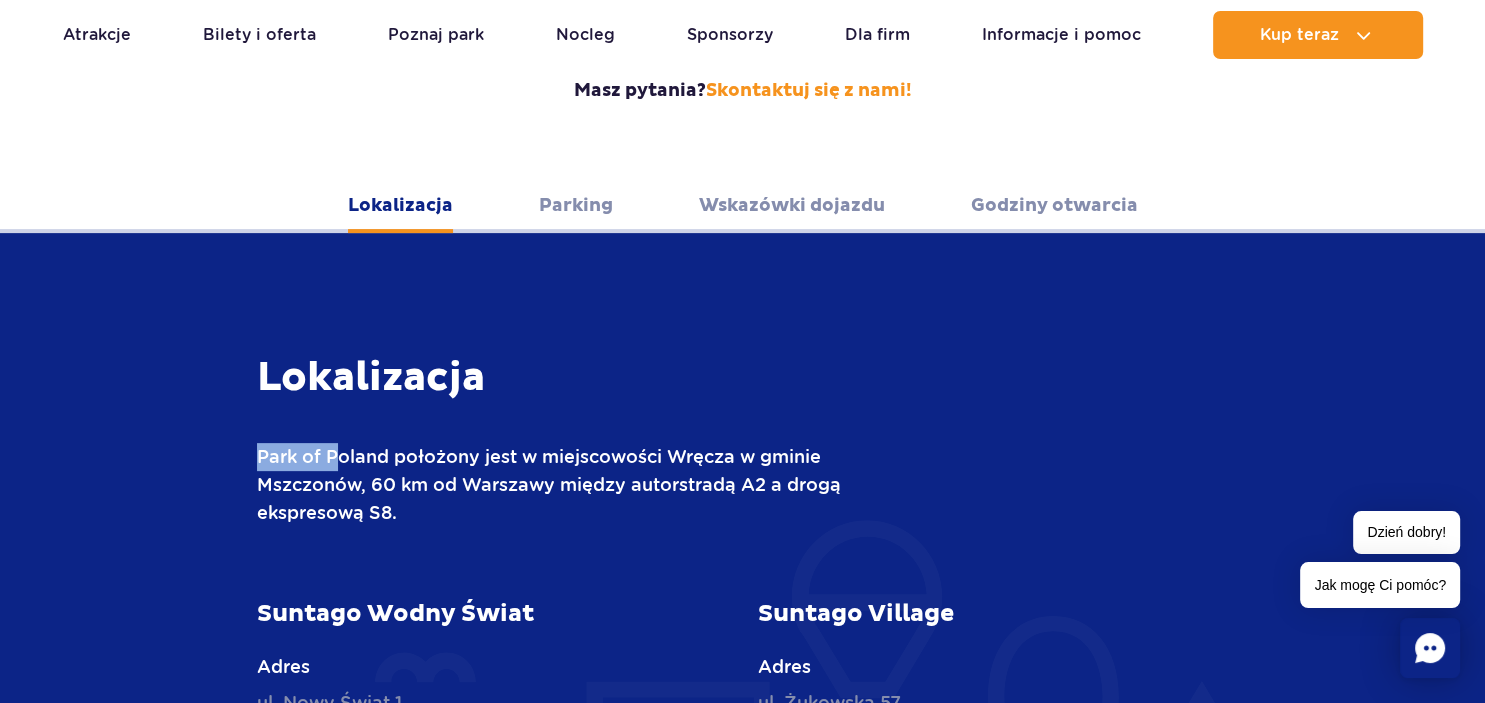 drag, startPoint x: 258, startPoint y: 434, endPoint x: 338, endPoint y: 422, distance: 80.895 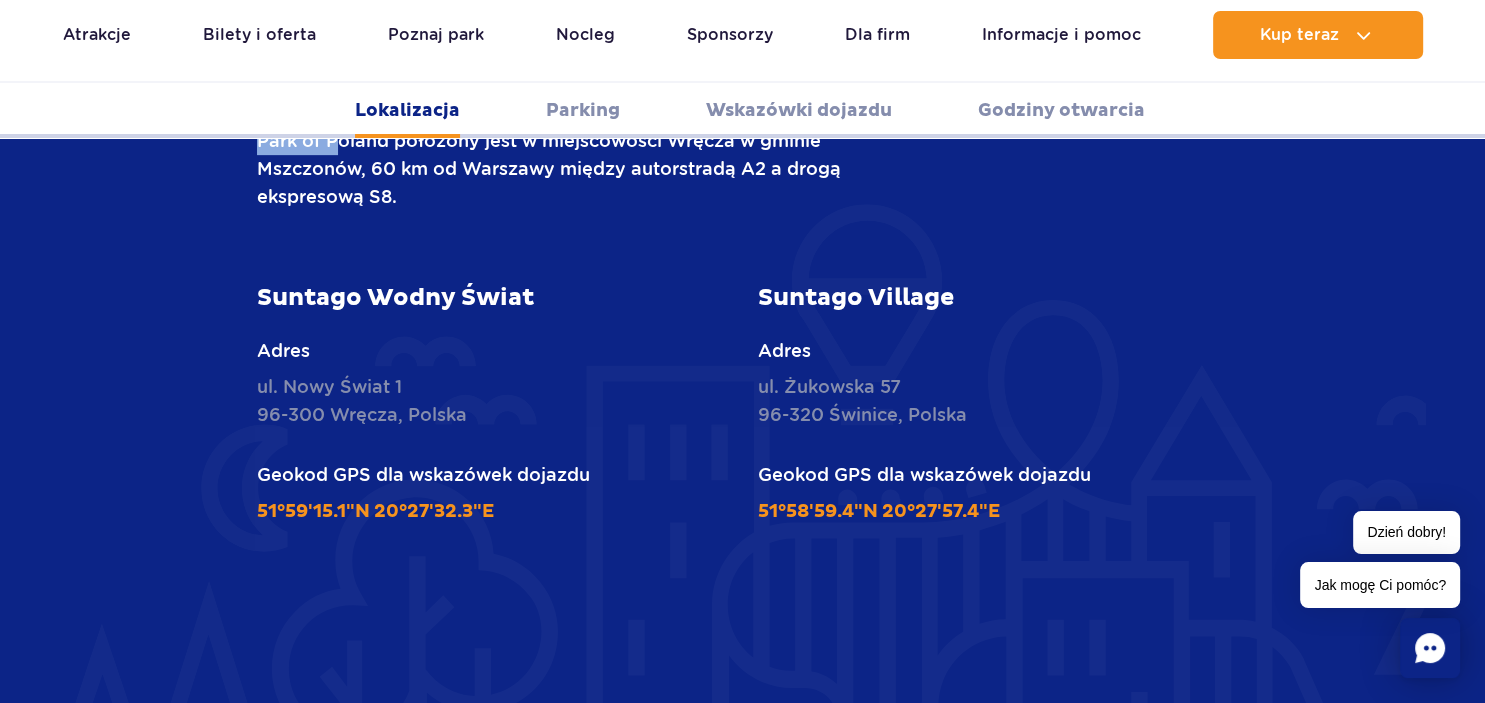 scroll, scrollTop: 739, scrollLeft: 0, axis: vertical 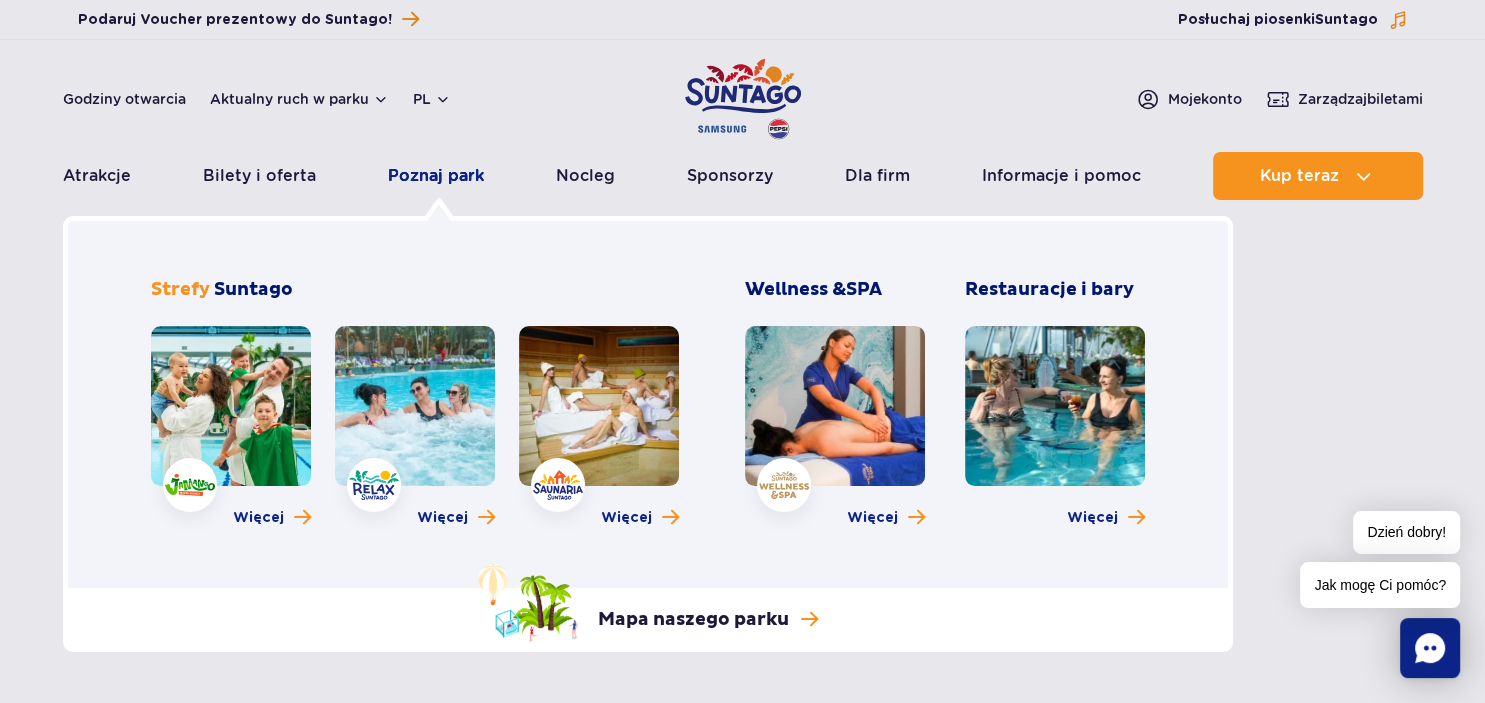 click on "Poznaj park" at bounding box center (436, 176) 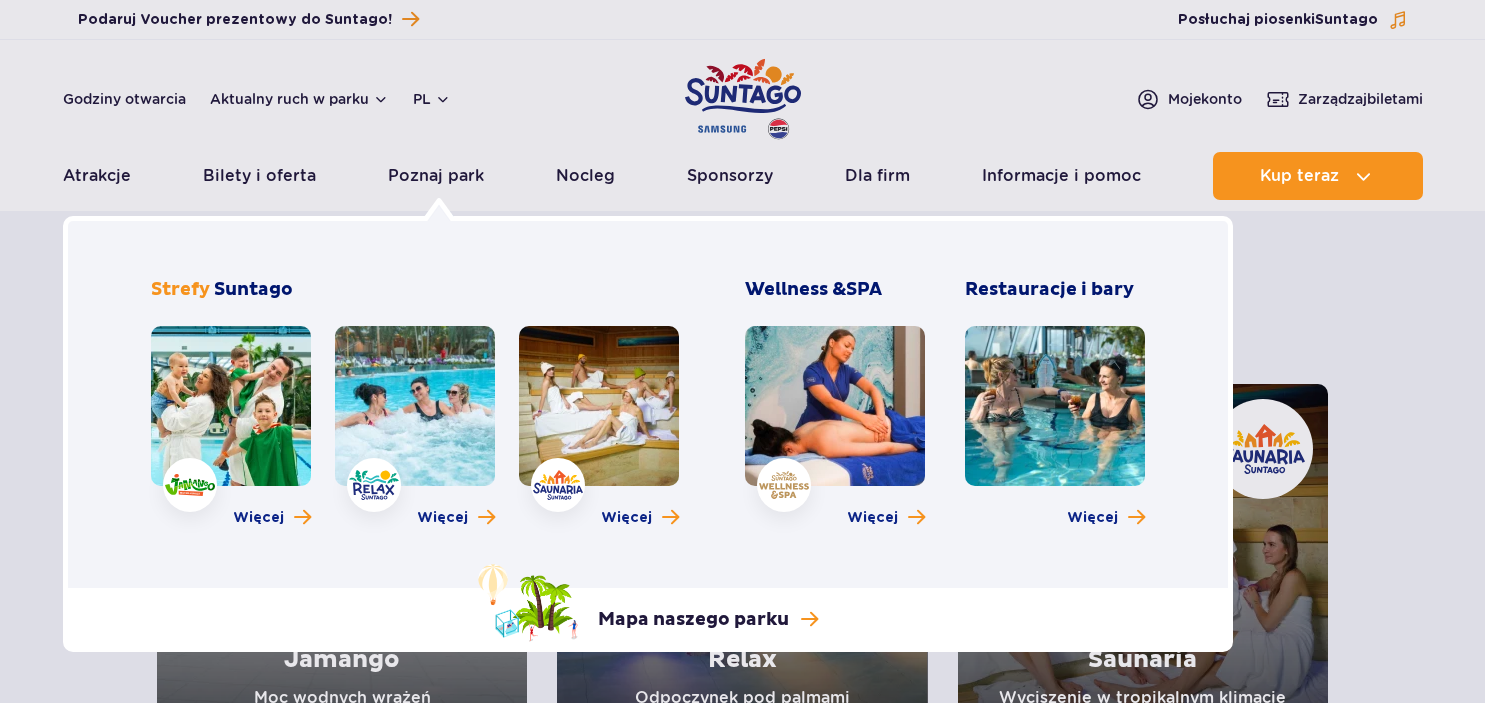 scroll, scrollTop: 0, scrollLeft: 0, axis: both 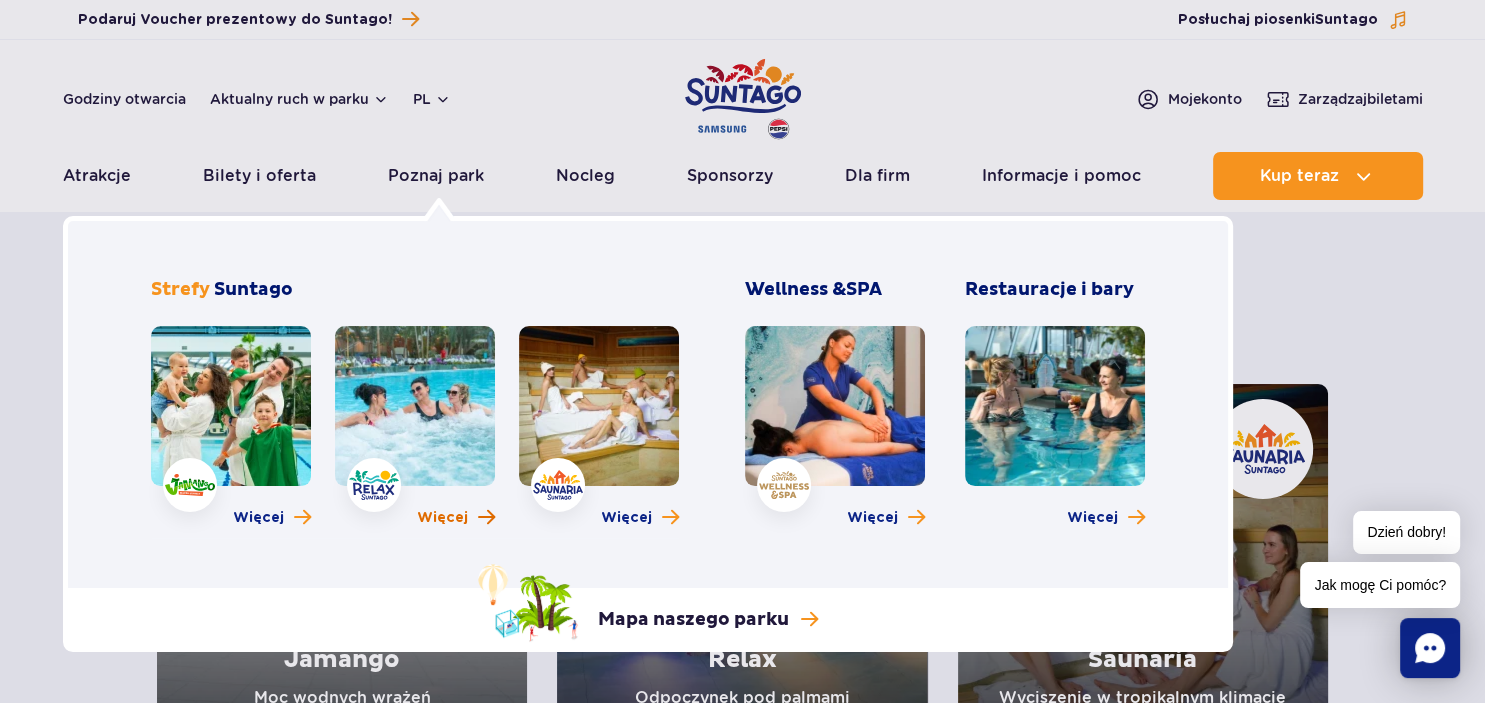 click on "Więcej" at bounding box center [442, 518] 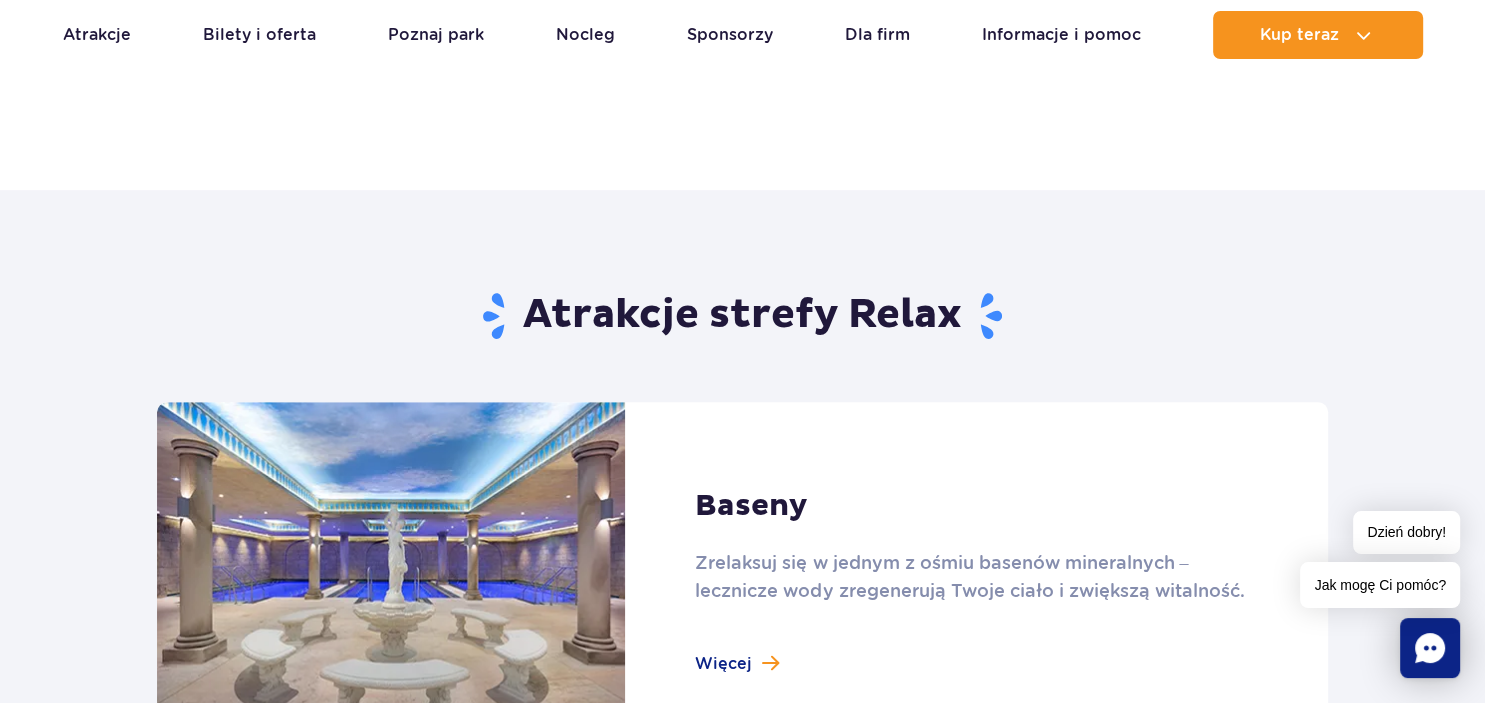 scroll, scrollTop: 1372, scrollLeft: 0, axis: vertical 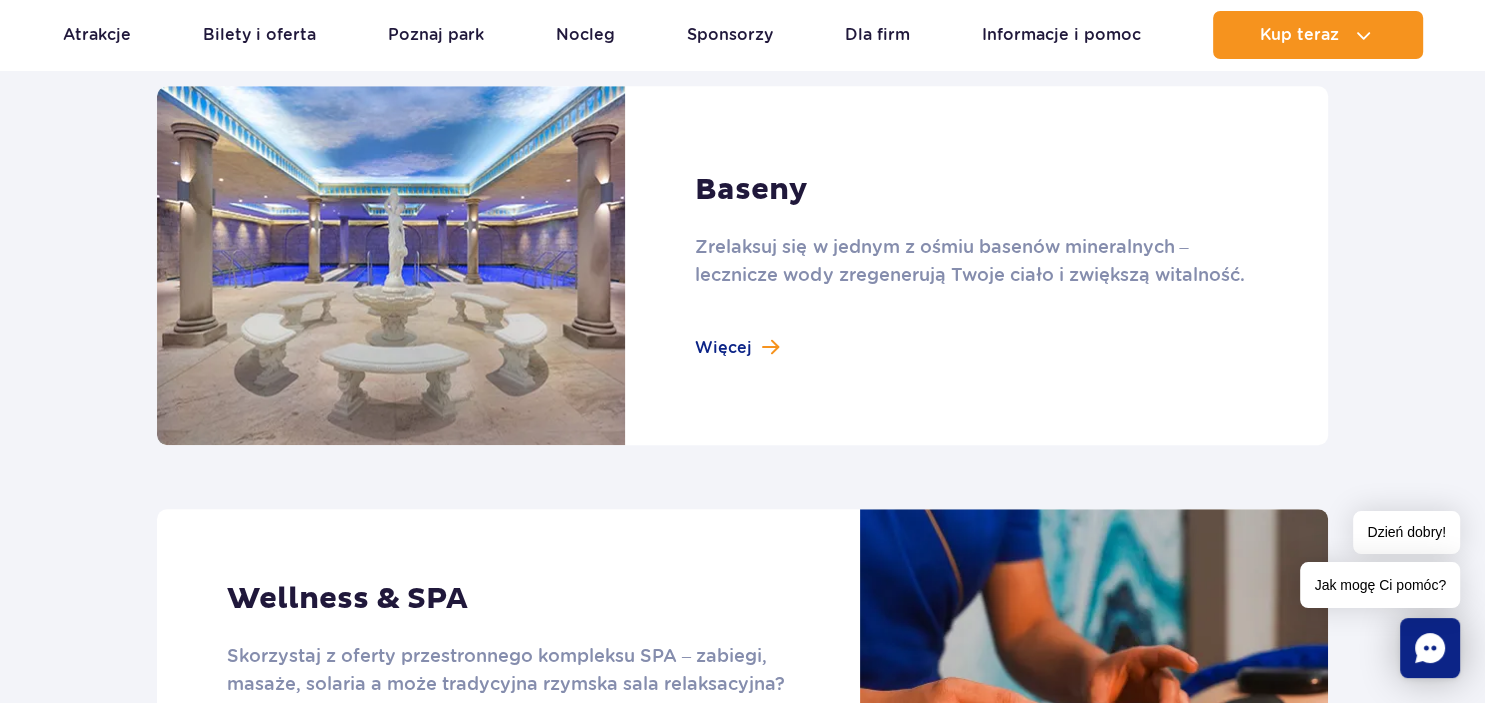 click at bounding box center (742, 265) 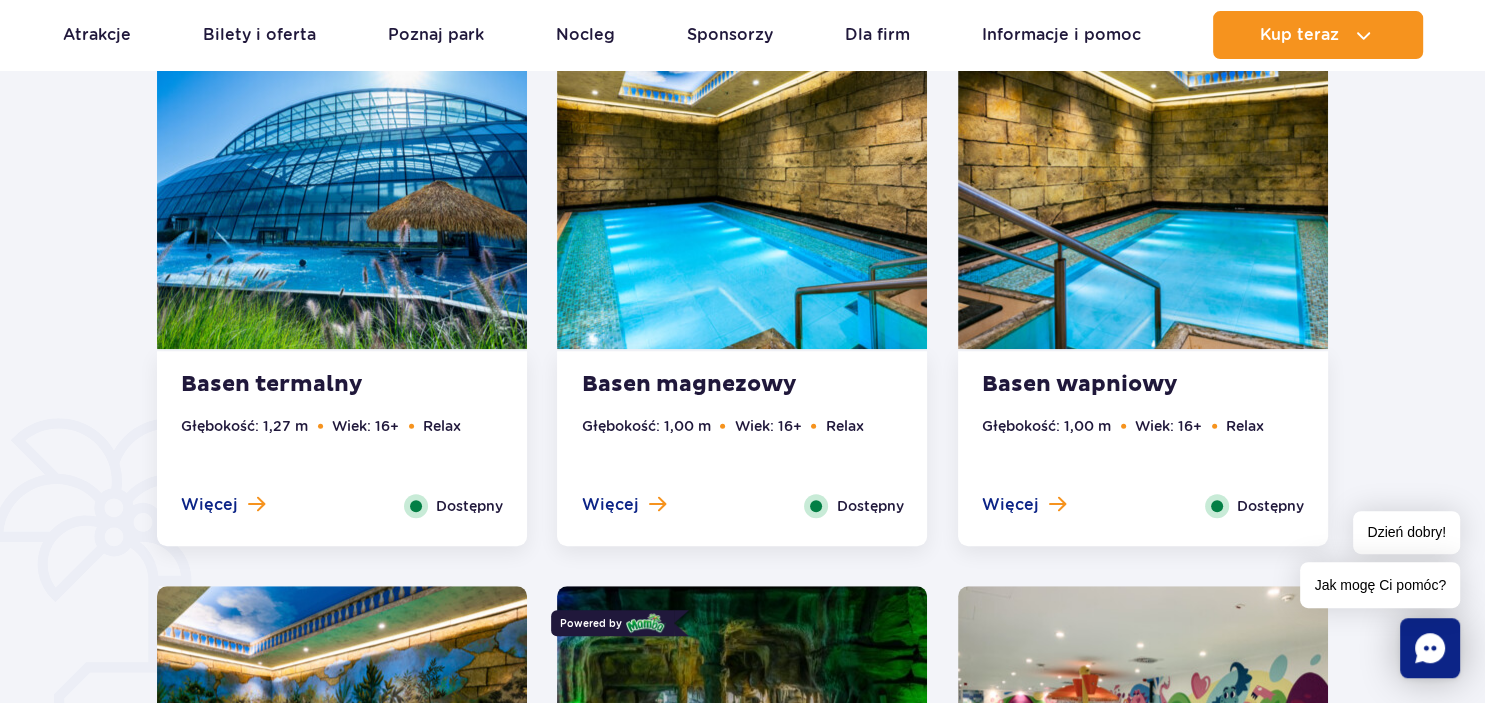 scroll, scrollTop: 1161, scrollLeft: 0, axis: vertical 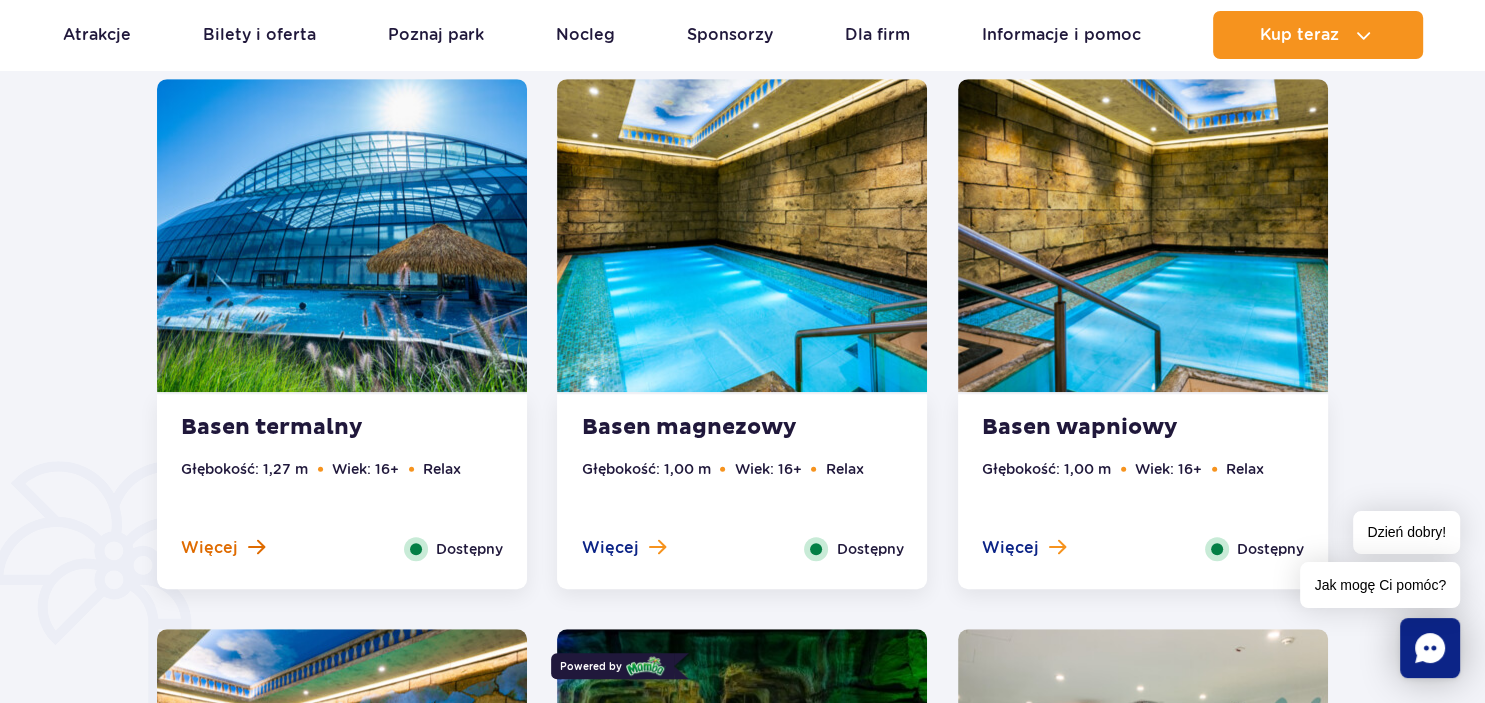 click on "Więcej" at bounding box center (209, 548) 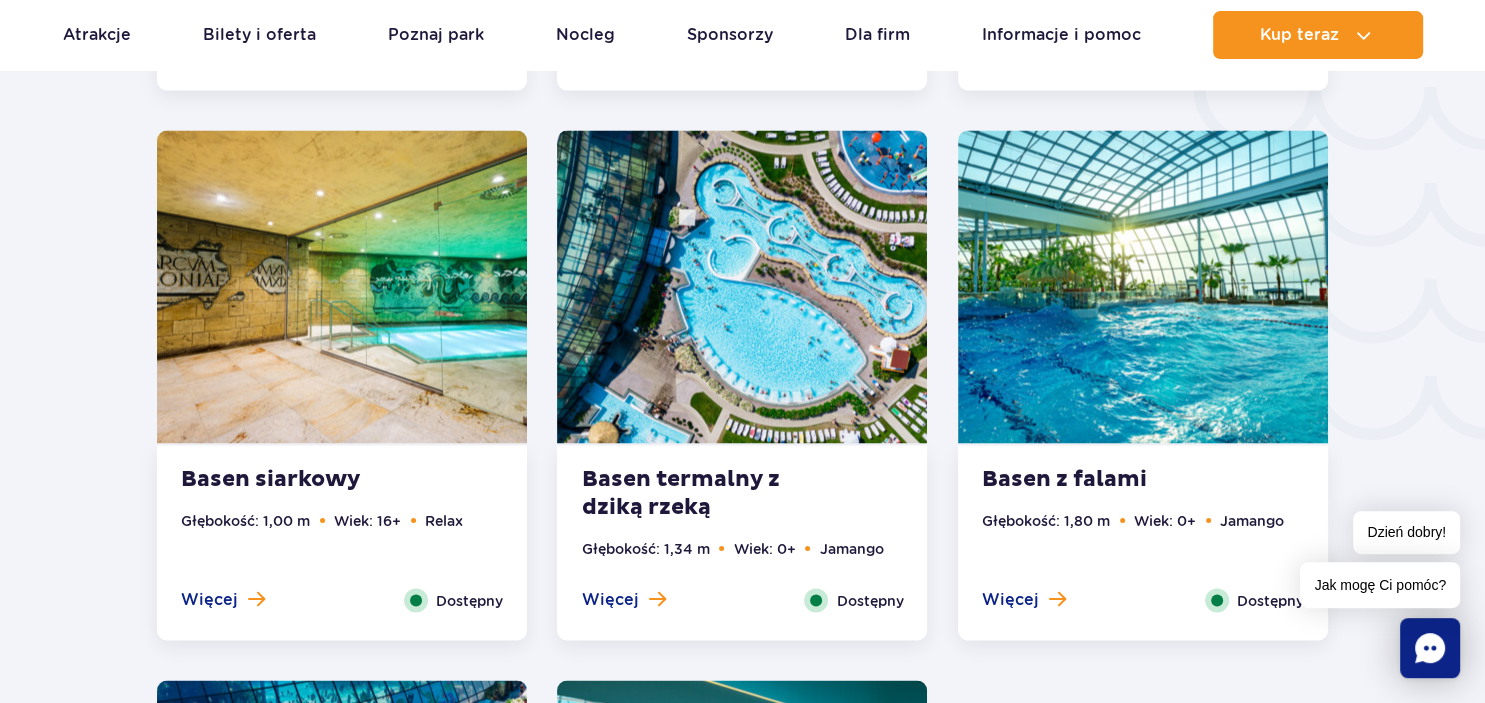 scroll, scrollTop: 3470, scrollLeft: 0, axis: vertical 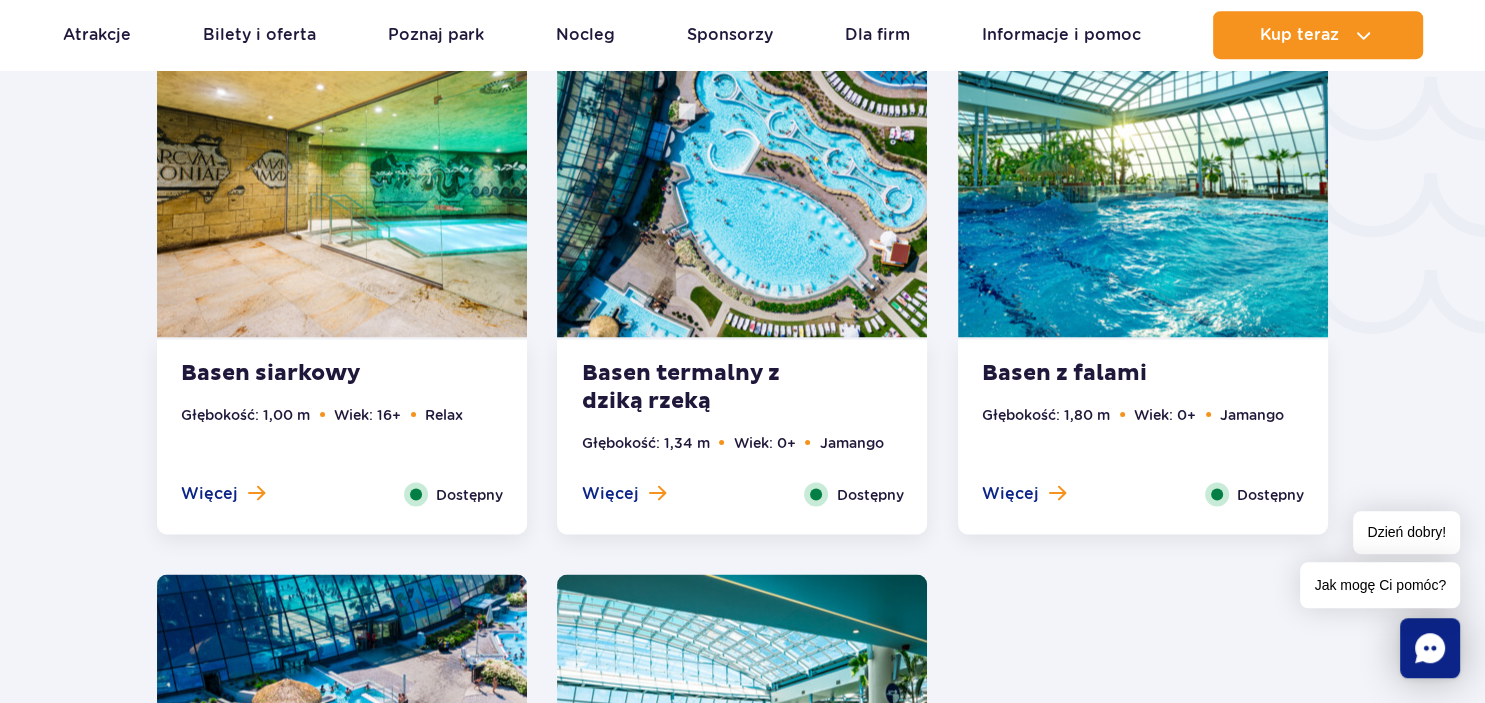 click on "Głębokość:
1,00
m
Wiek:									[AGE]+
Relax" at bounding box center (342, 442) 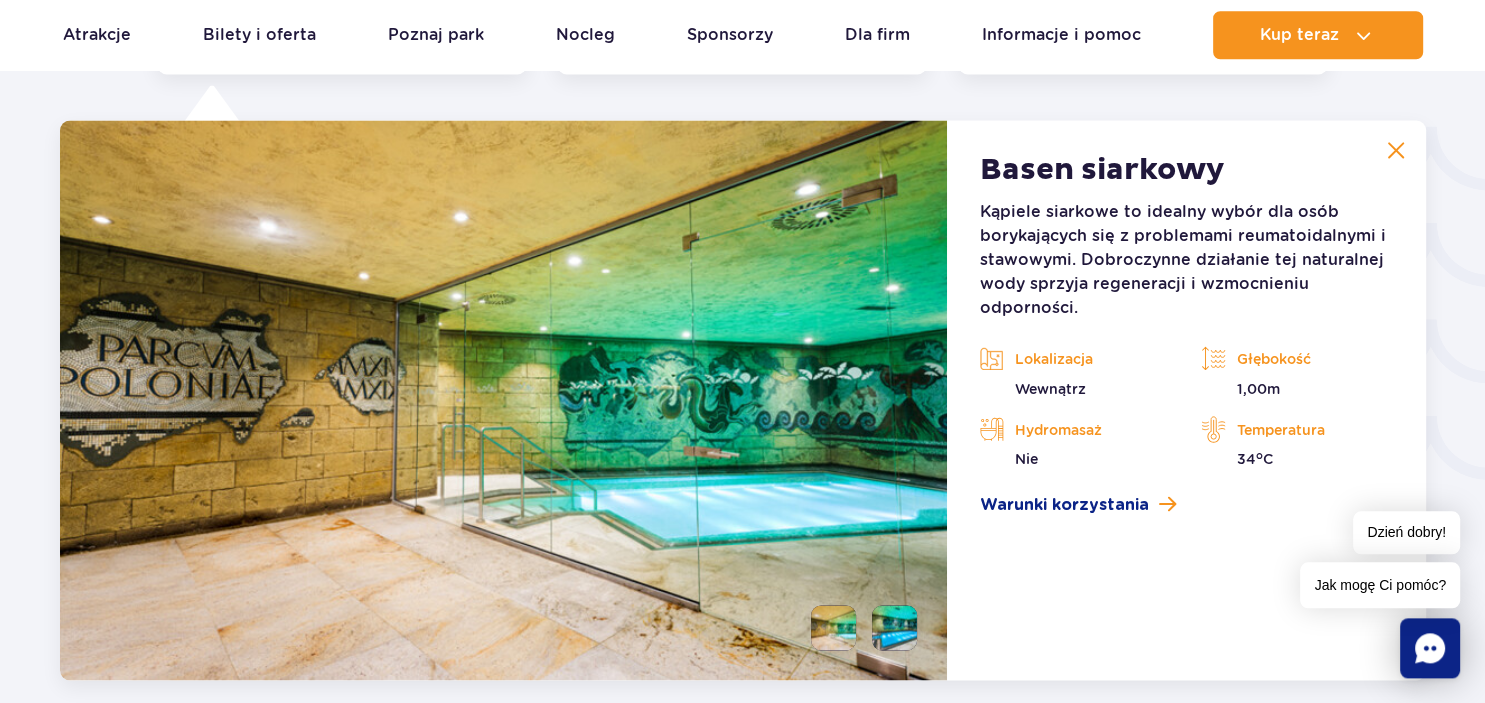 scroll, scrollTop: 3323, scrollLeft: 0, axis: vertical 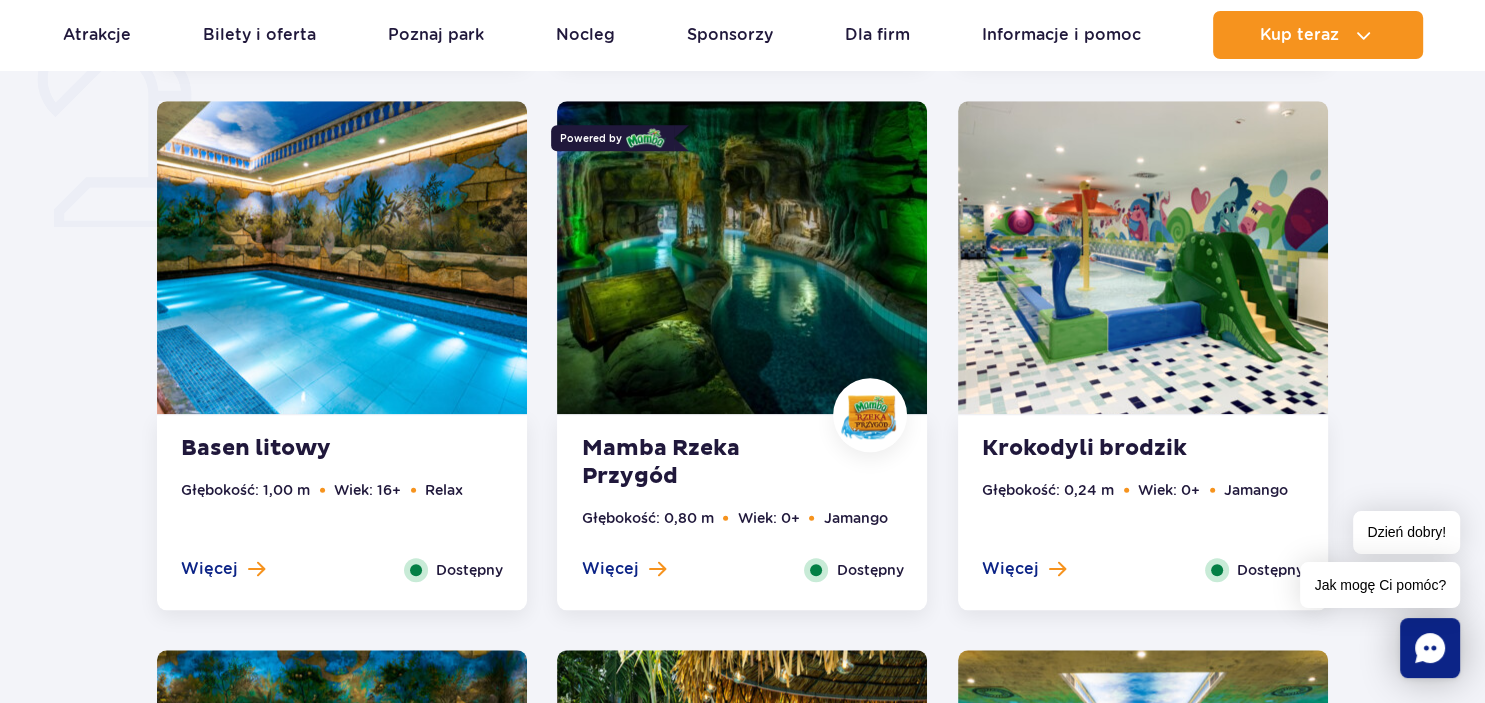 click on "Basen litowy" at bounding box center [302, 449] 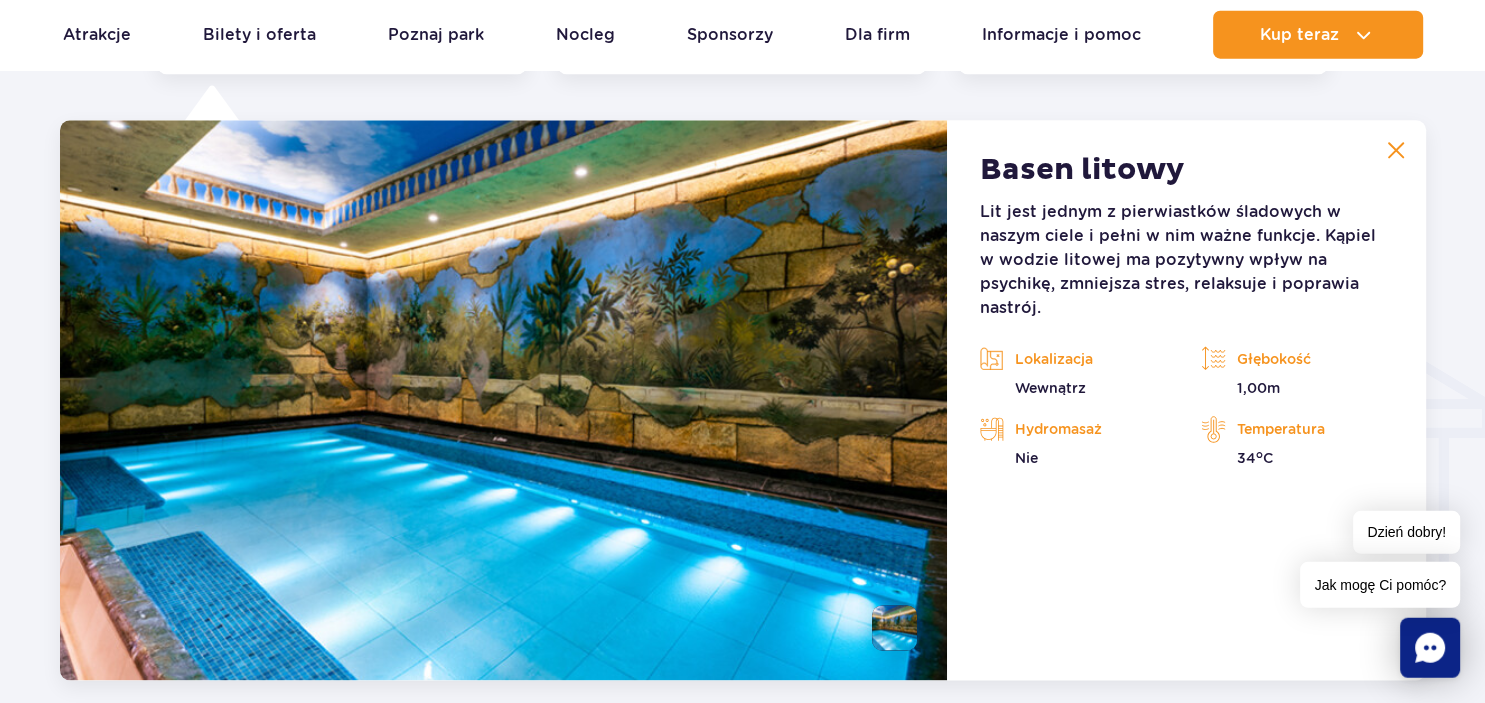 scroll, scrollTop: 2224, scrollLeft: 0, axis: vertical 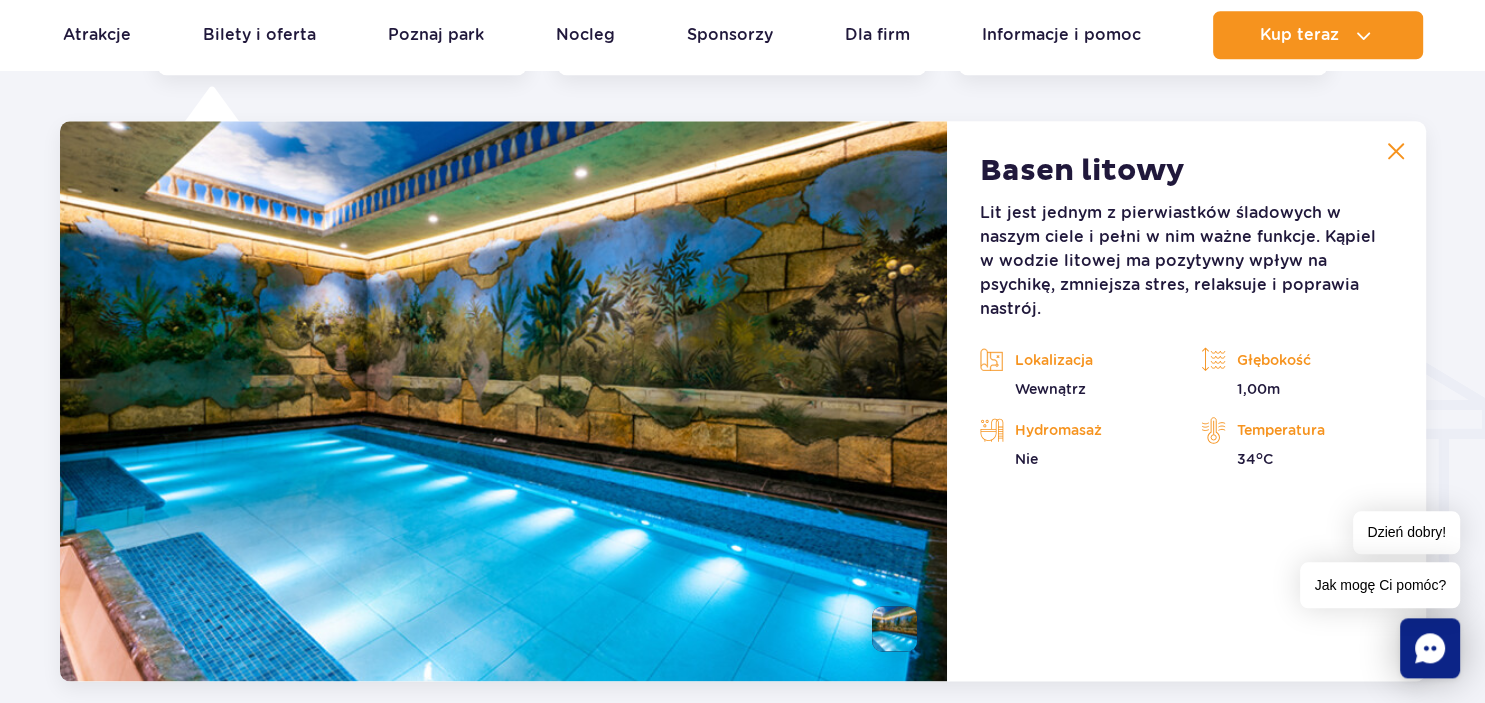 click at bounding box center [1396, 151] 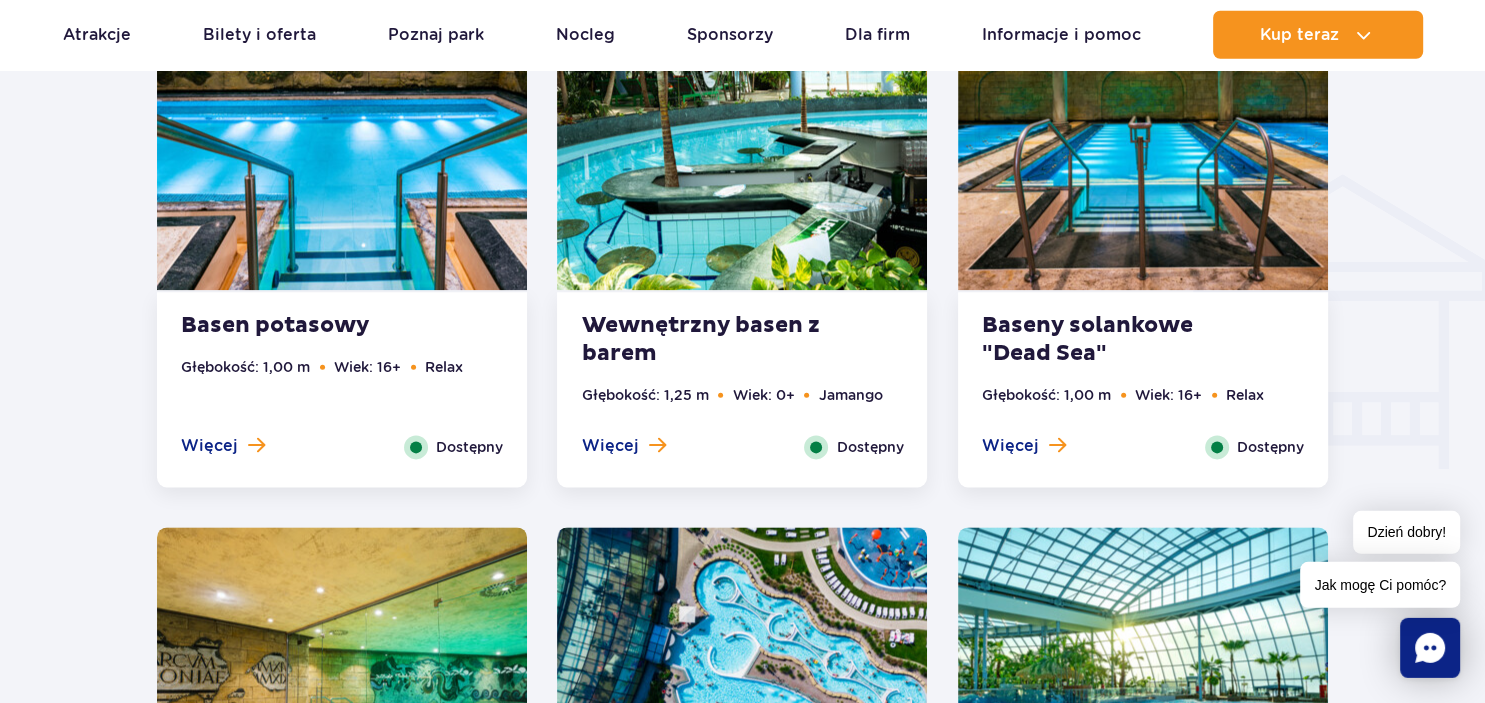 scroll, scrollTop: 2330, scrollLeft: 0, axis: vertical 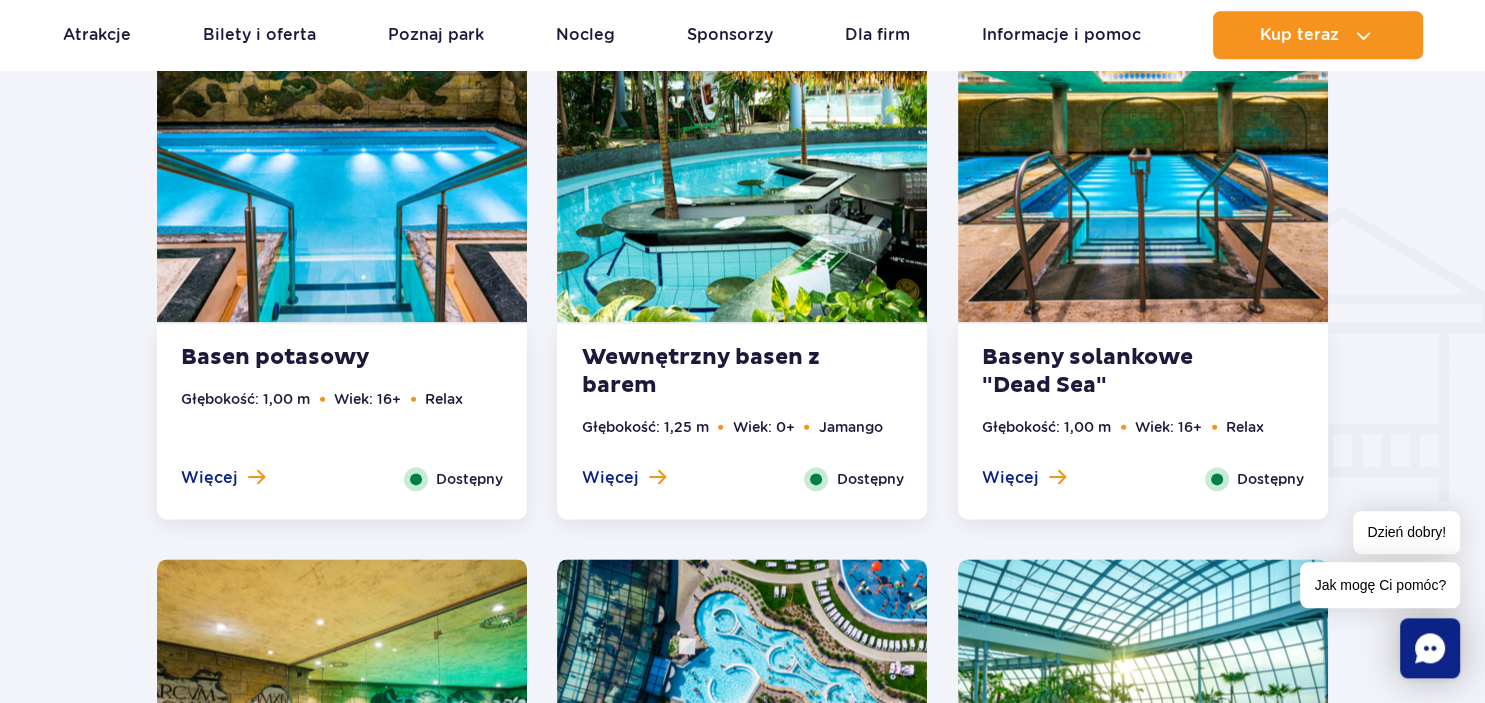 click on "Basen potasowy" at bounding box center [302, 358] 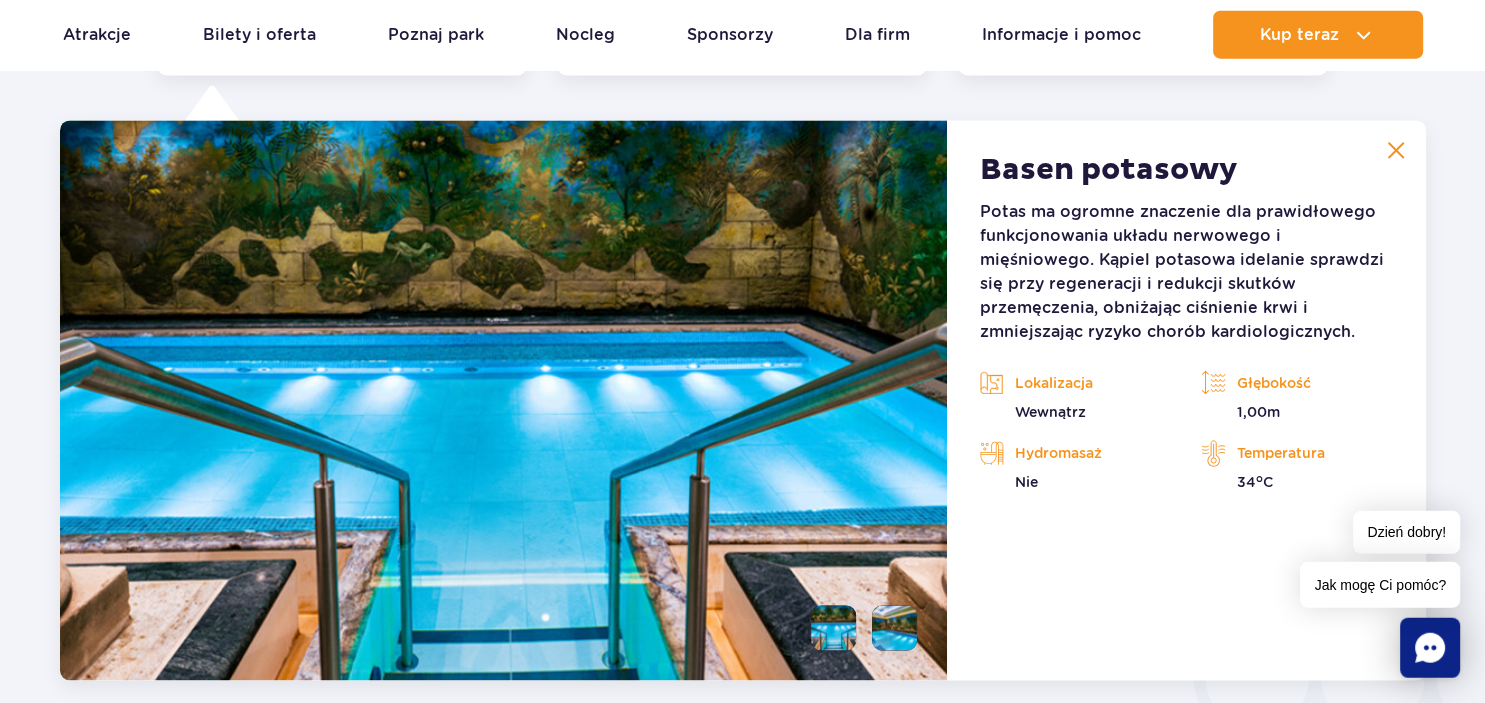 scroll, scrollTop: 2774, scrollLeft: 0, axis: vertical 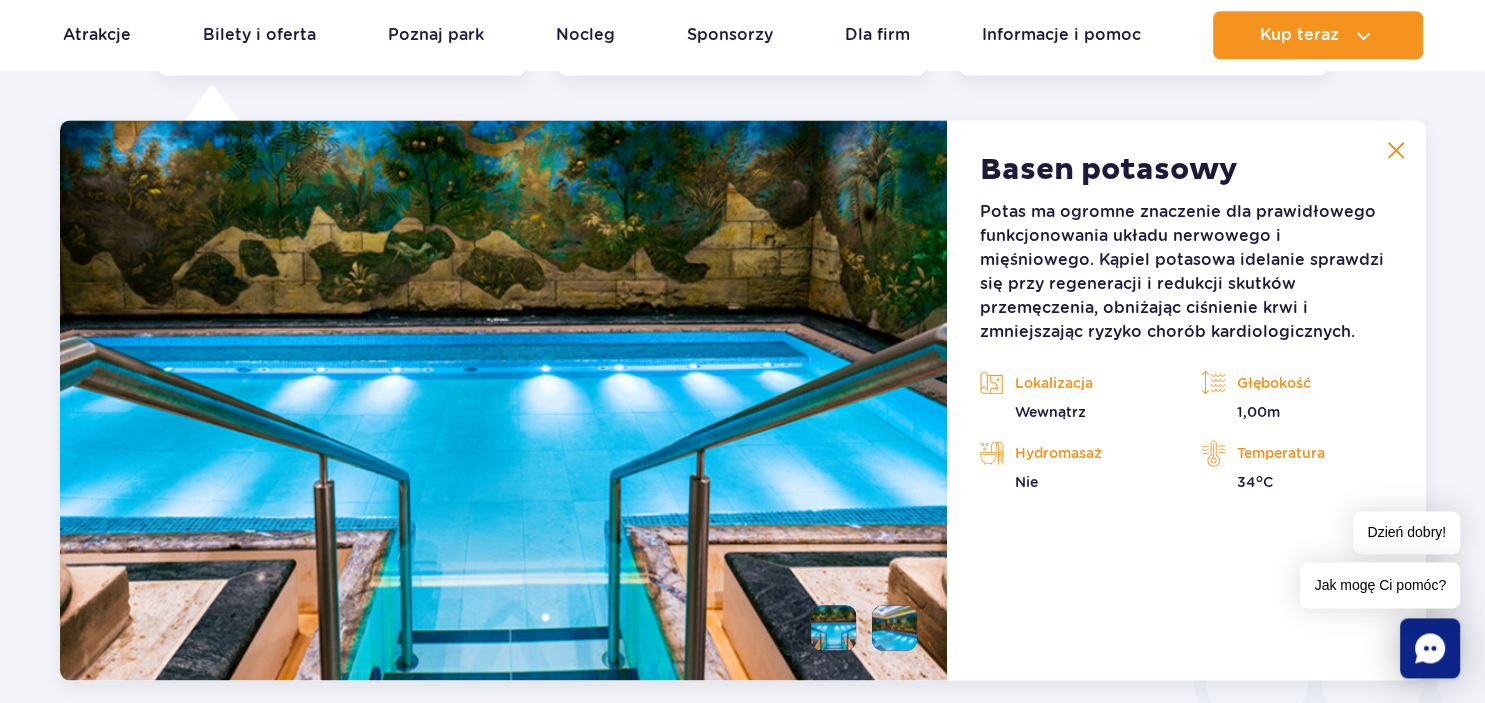 click at bounding box center [1396, 150] 